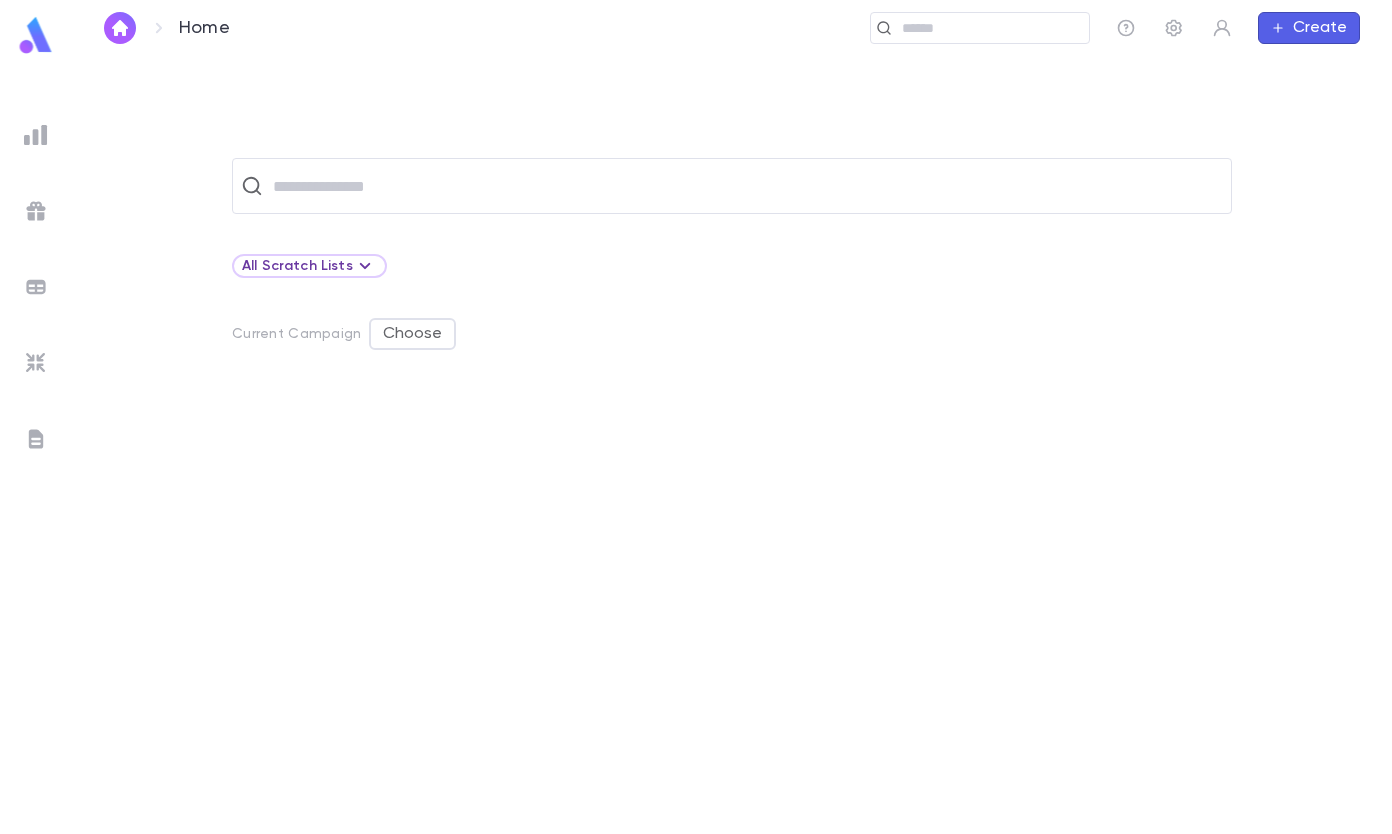 scroll, scrollTop: 0, scrollLeft: 0, axis: both 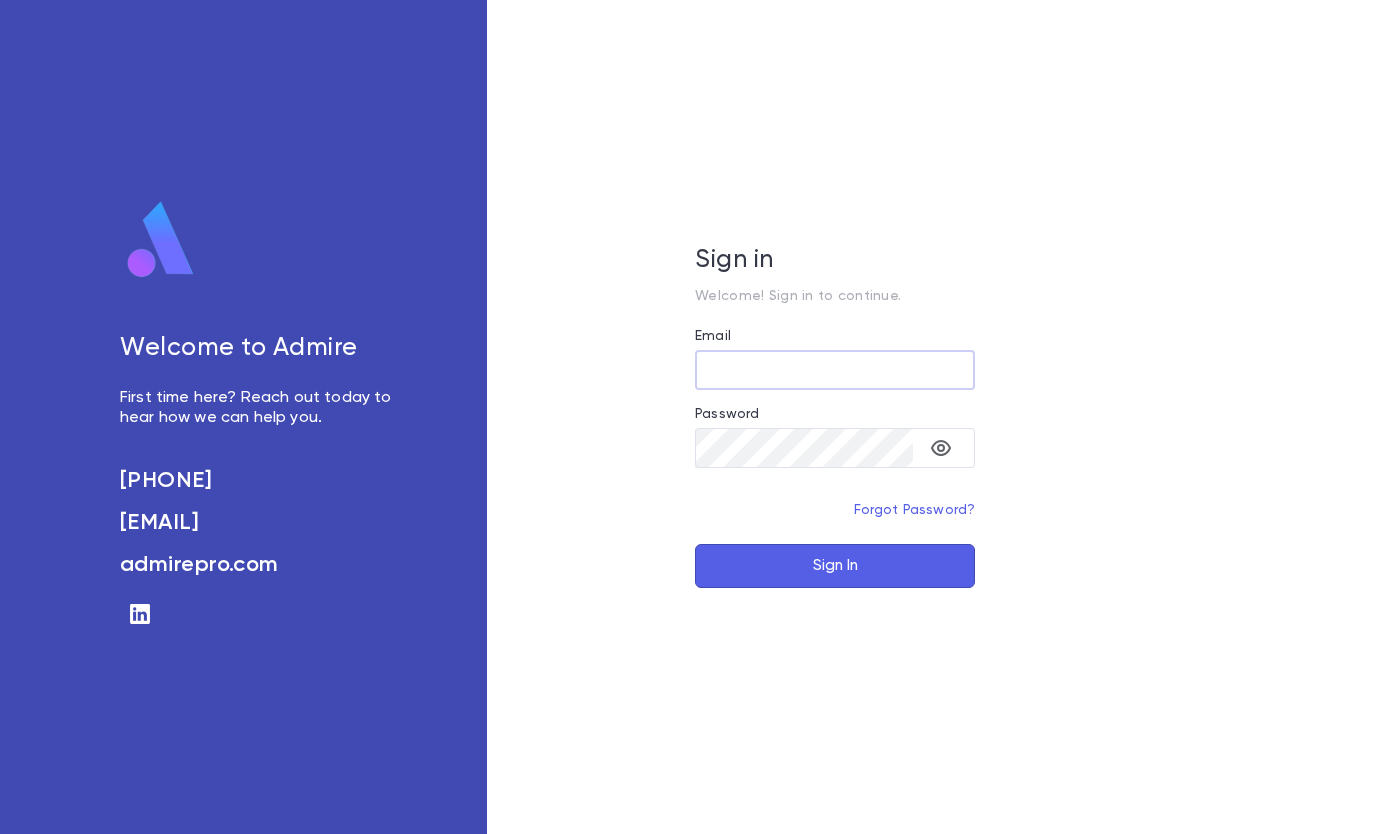 type on "**********" 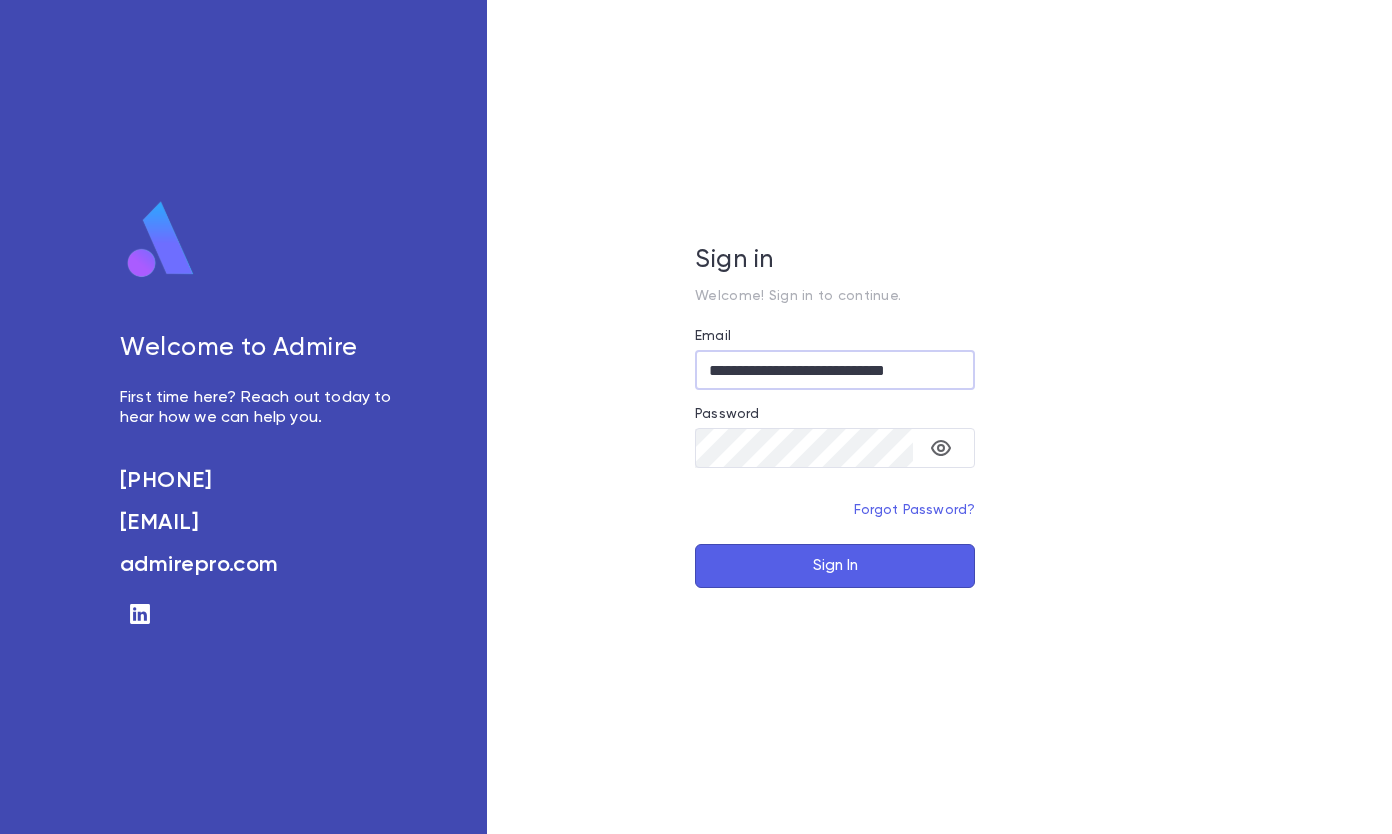 click on "Sign In" at bounding box center [835, 566] 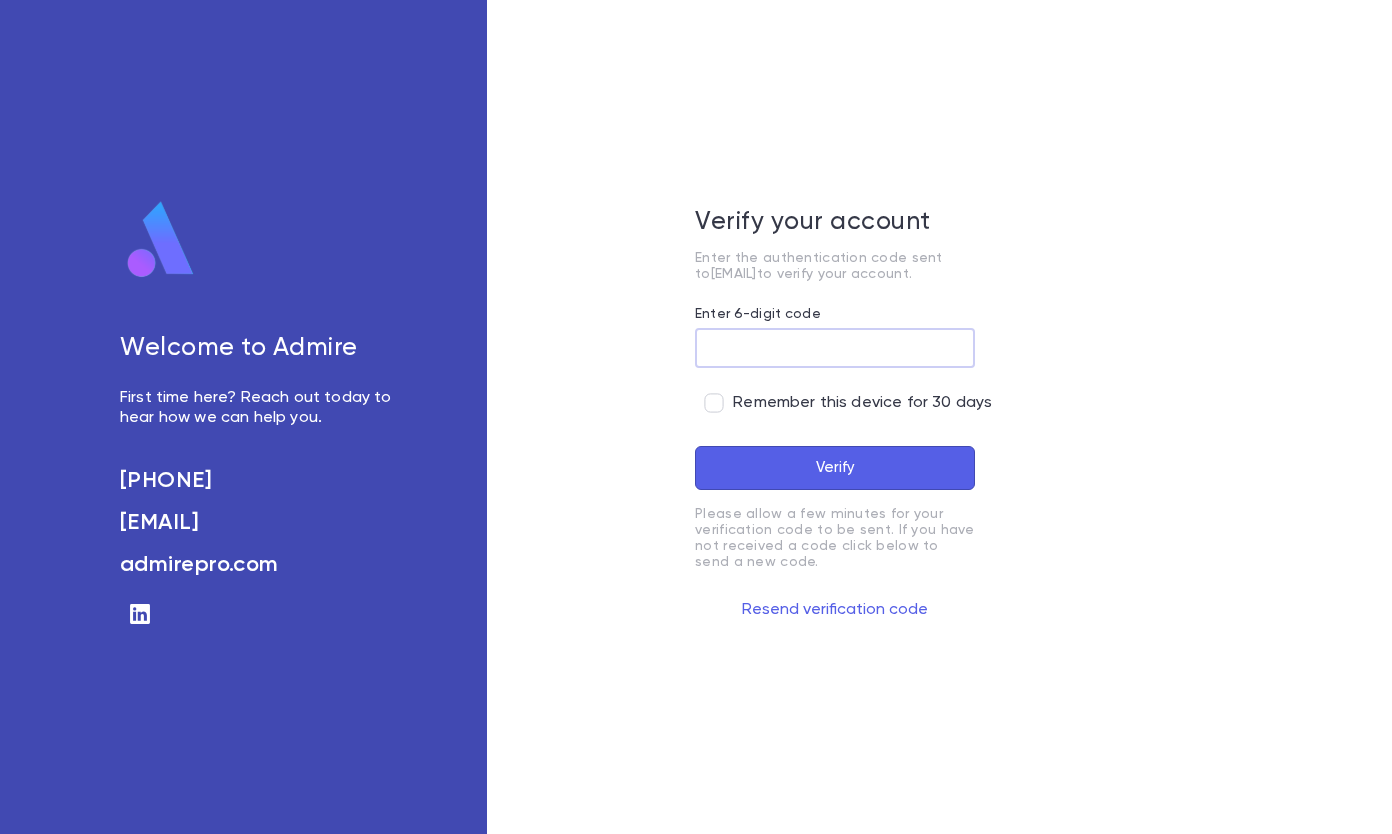 click on "Enter 6-digit code" at bounding box center [835, 348] 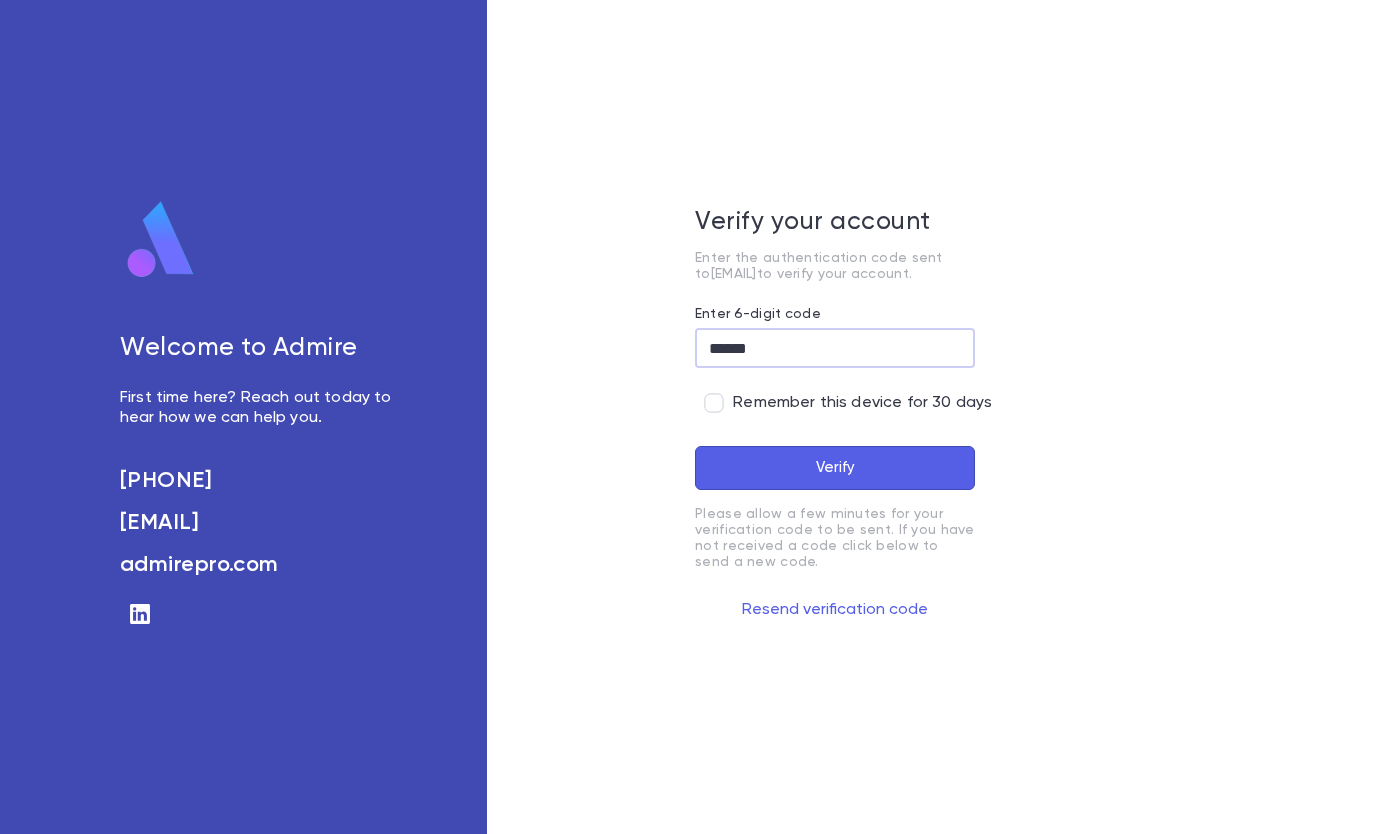 type on "******" 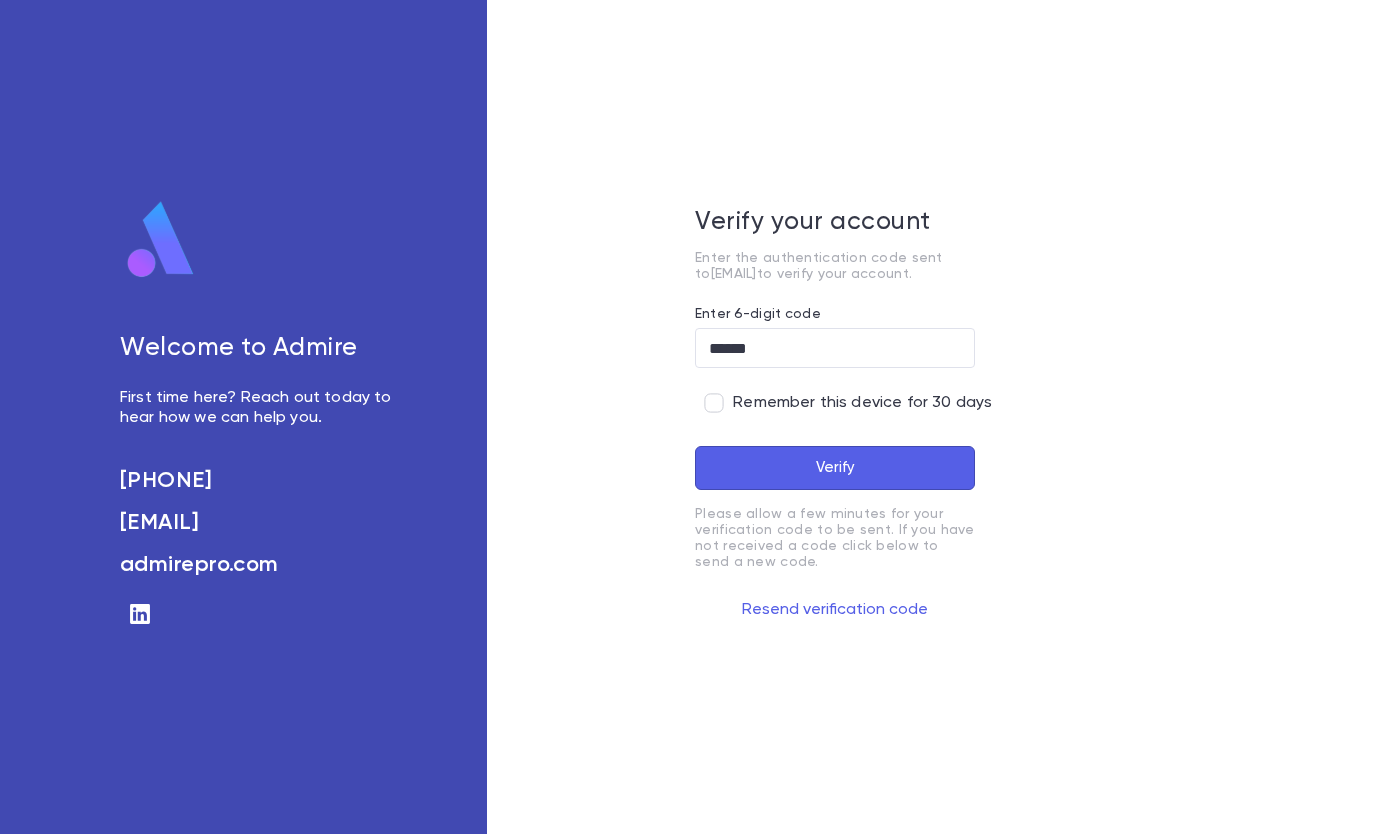 click on "Verify" at bounding box center [835, 468] 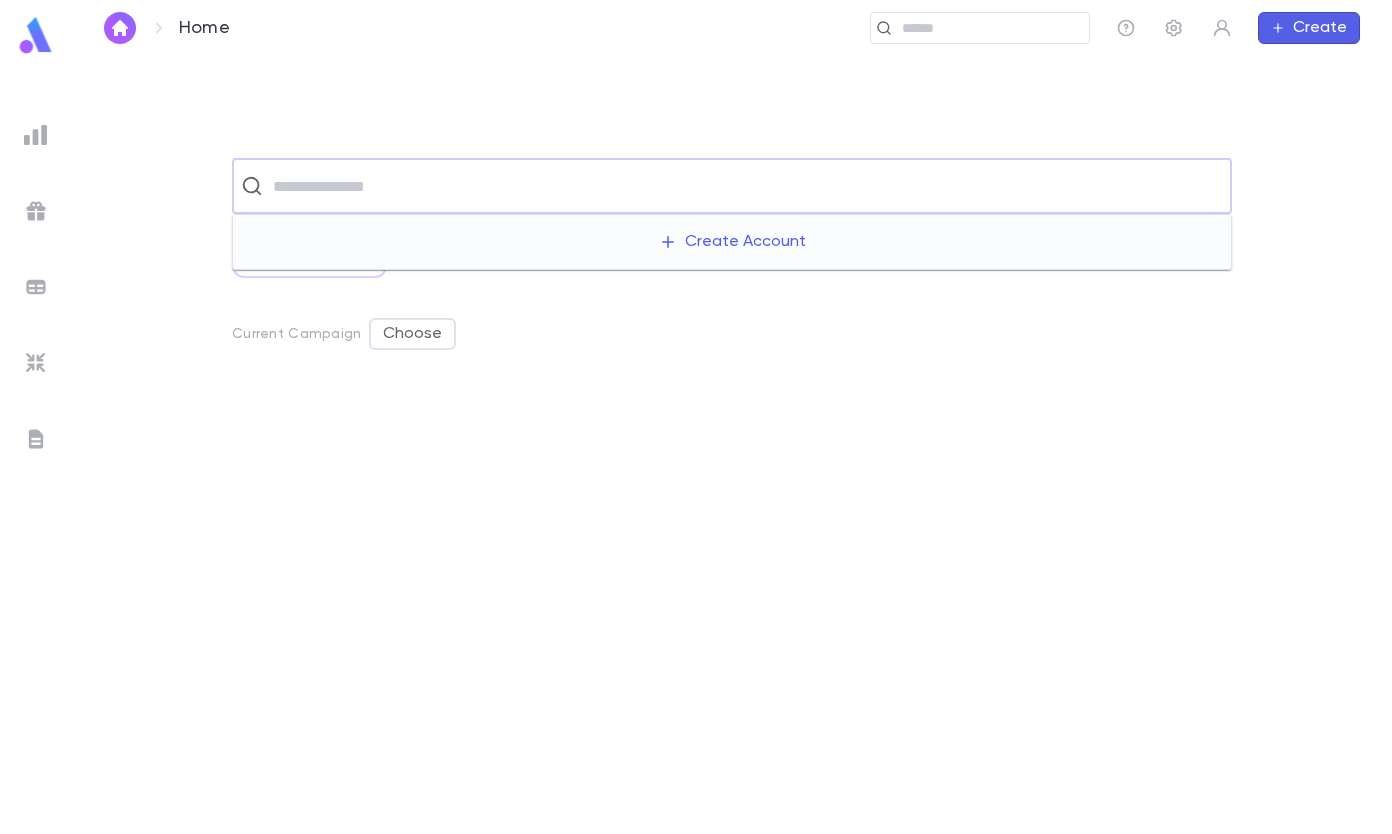 click at bounding box center [745, 186] 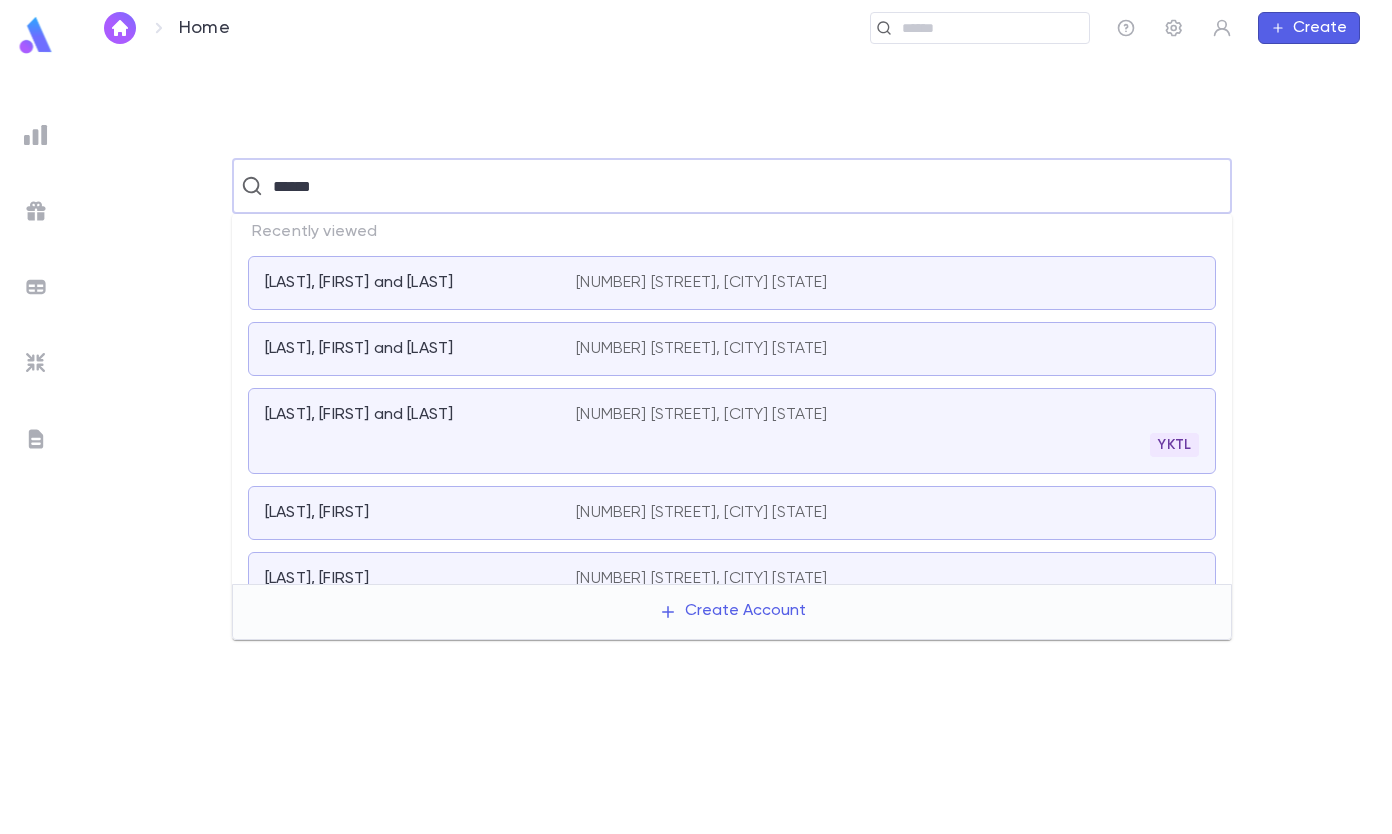 type on "******" 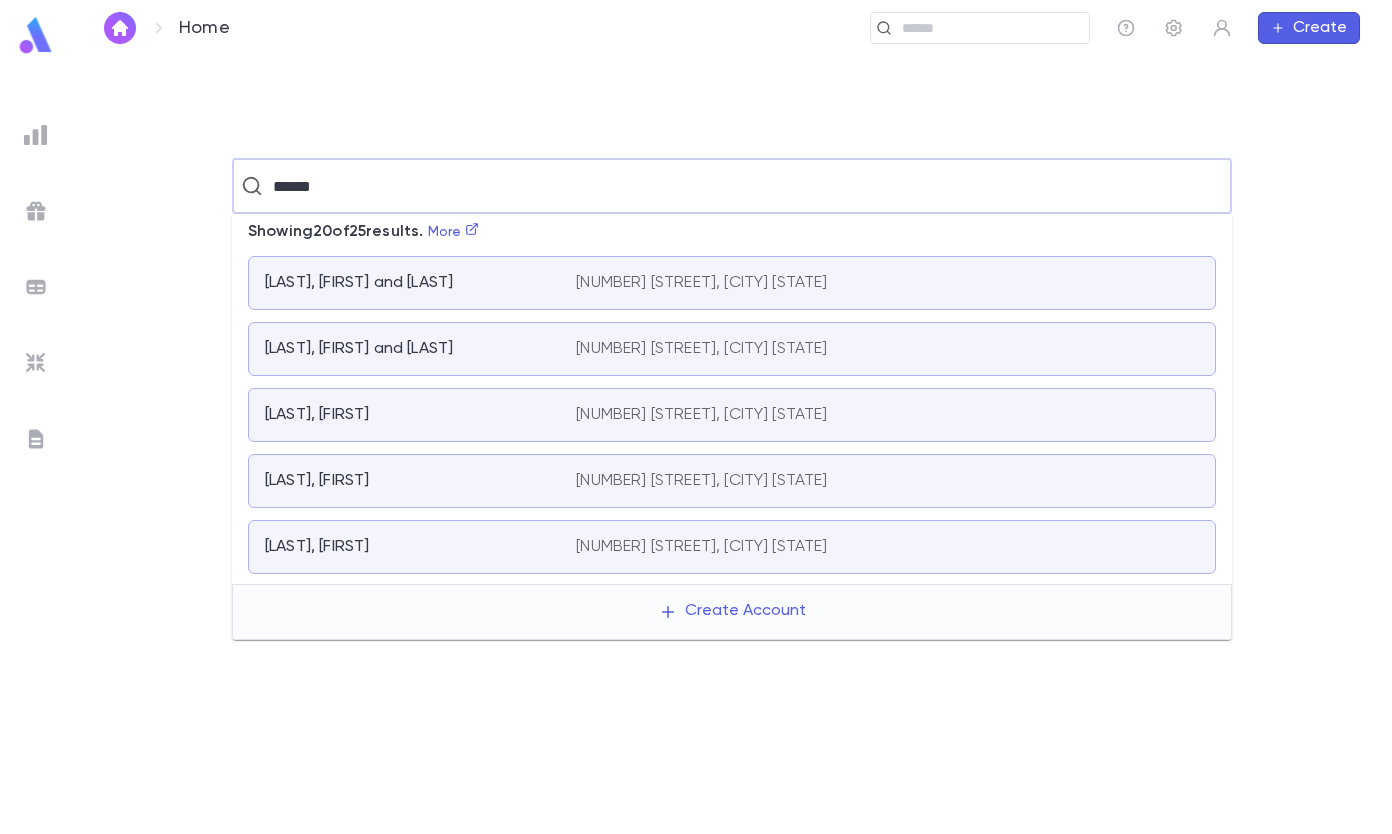 click on "[LAST], [FIRST] and [LAST]" at bounding box center [408, 349] 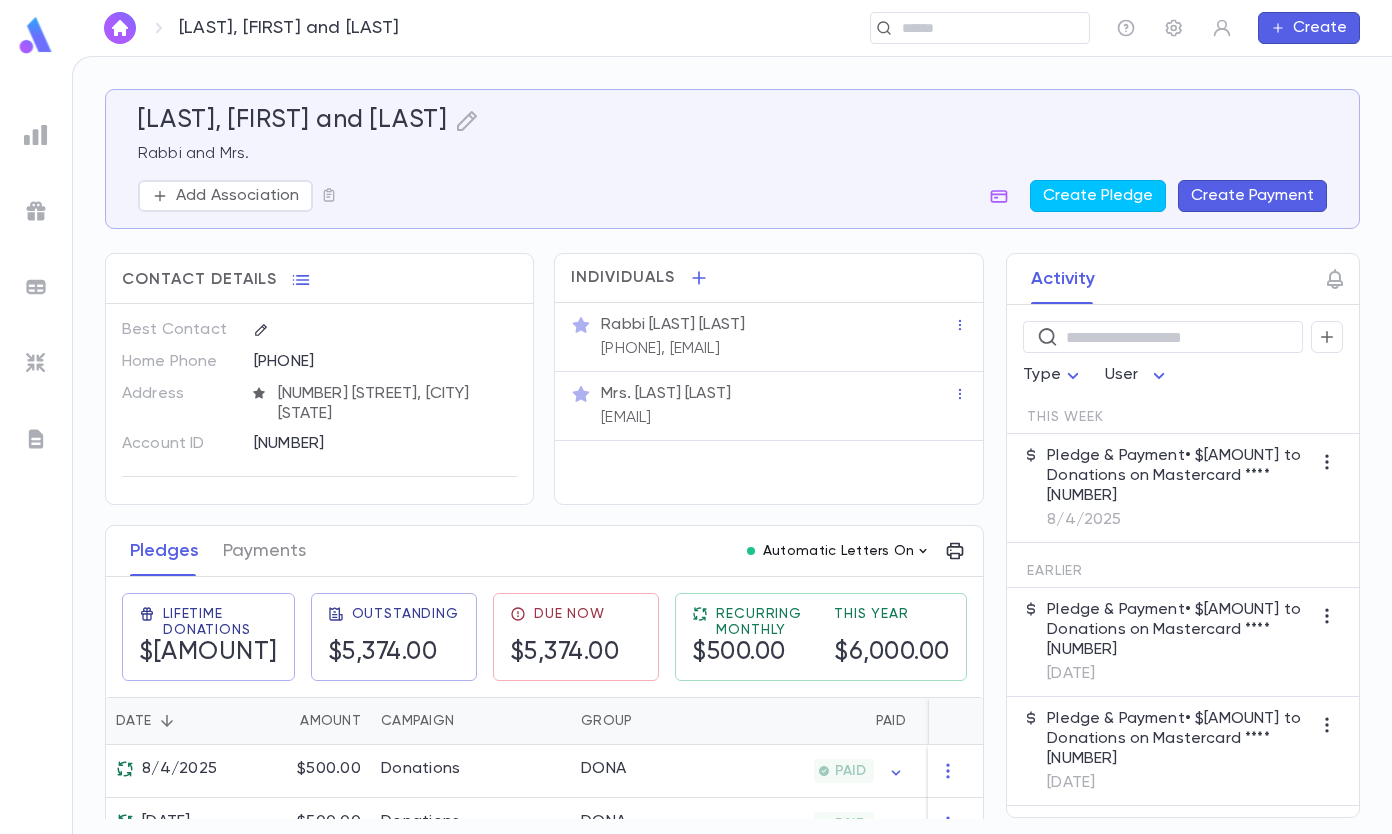 click on "Automatic Letters On" at bounding box center [839, 551] 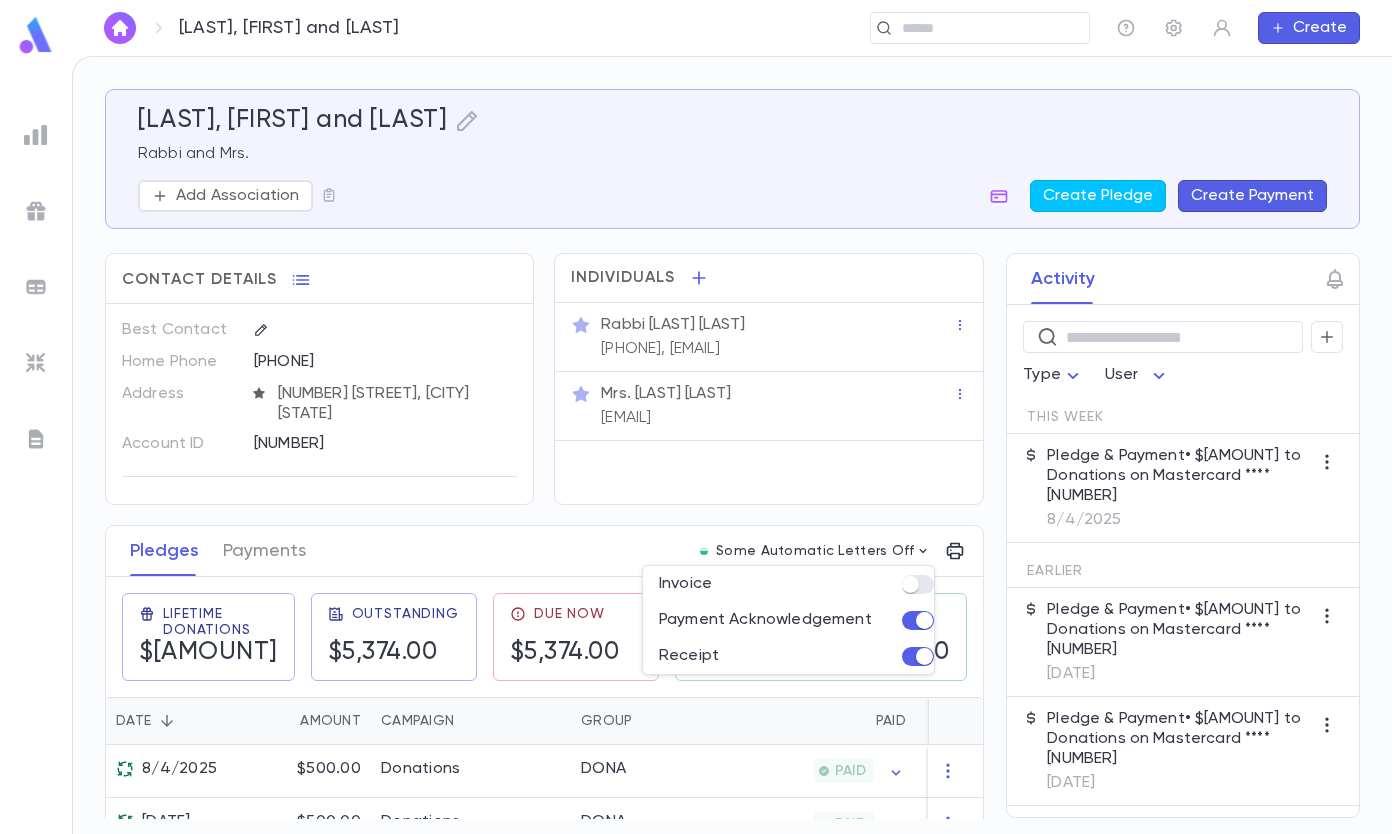 click at bounding box center [696, 417] 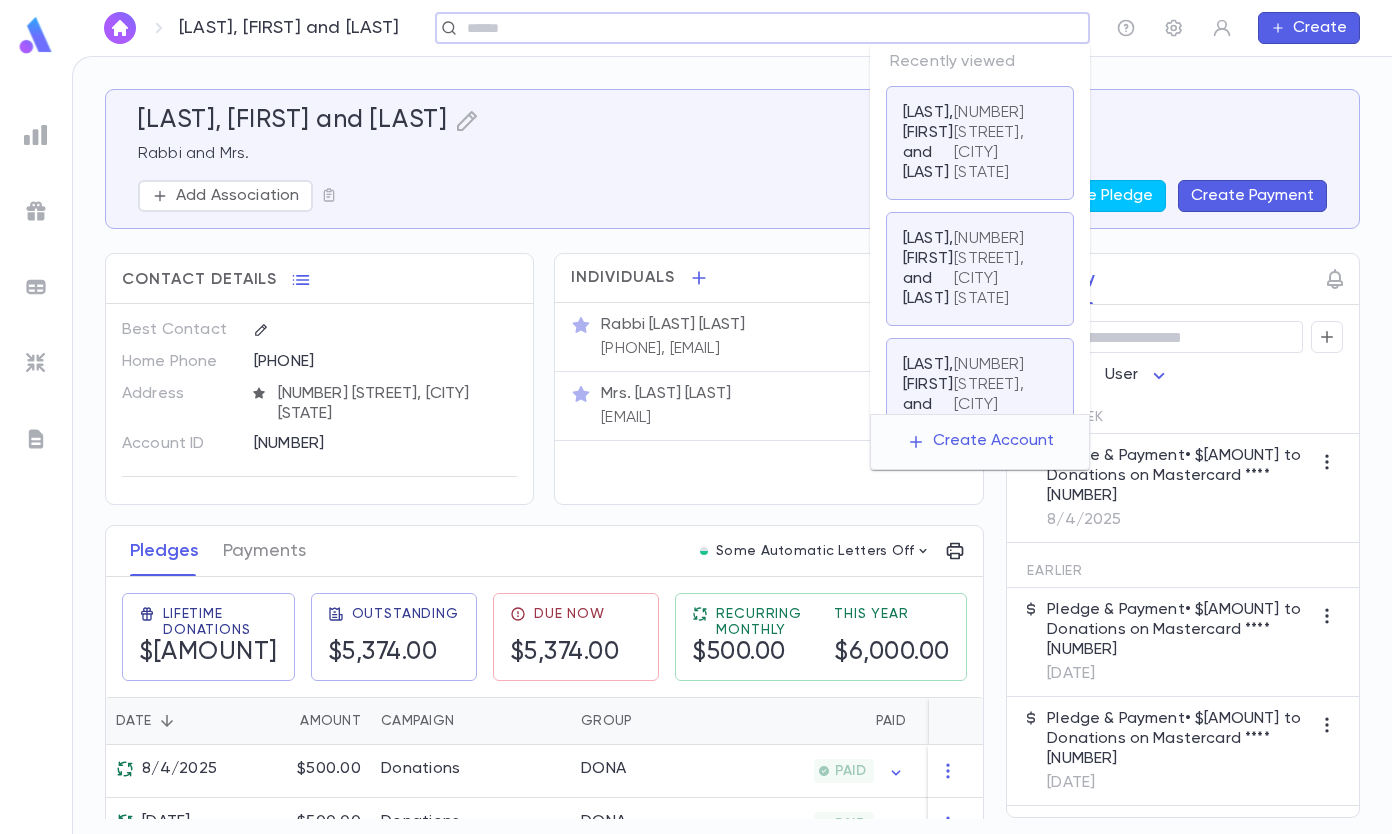 click at bounding box center [771, 28] 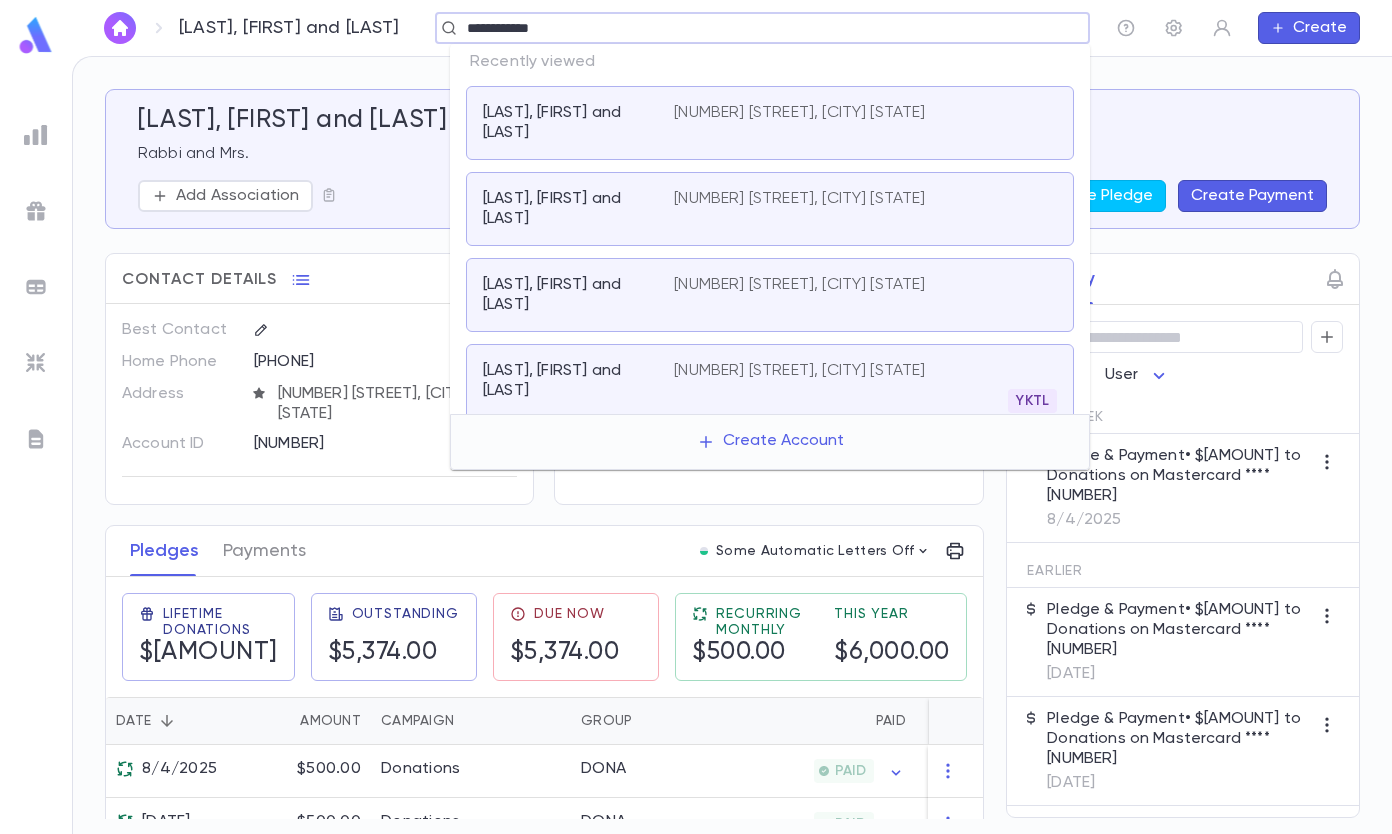 type on "**********" 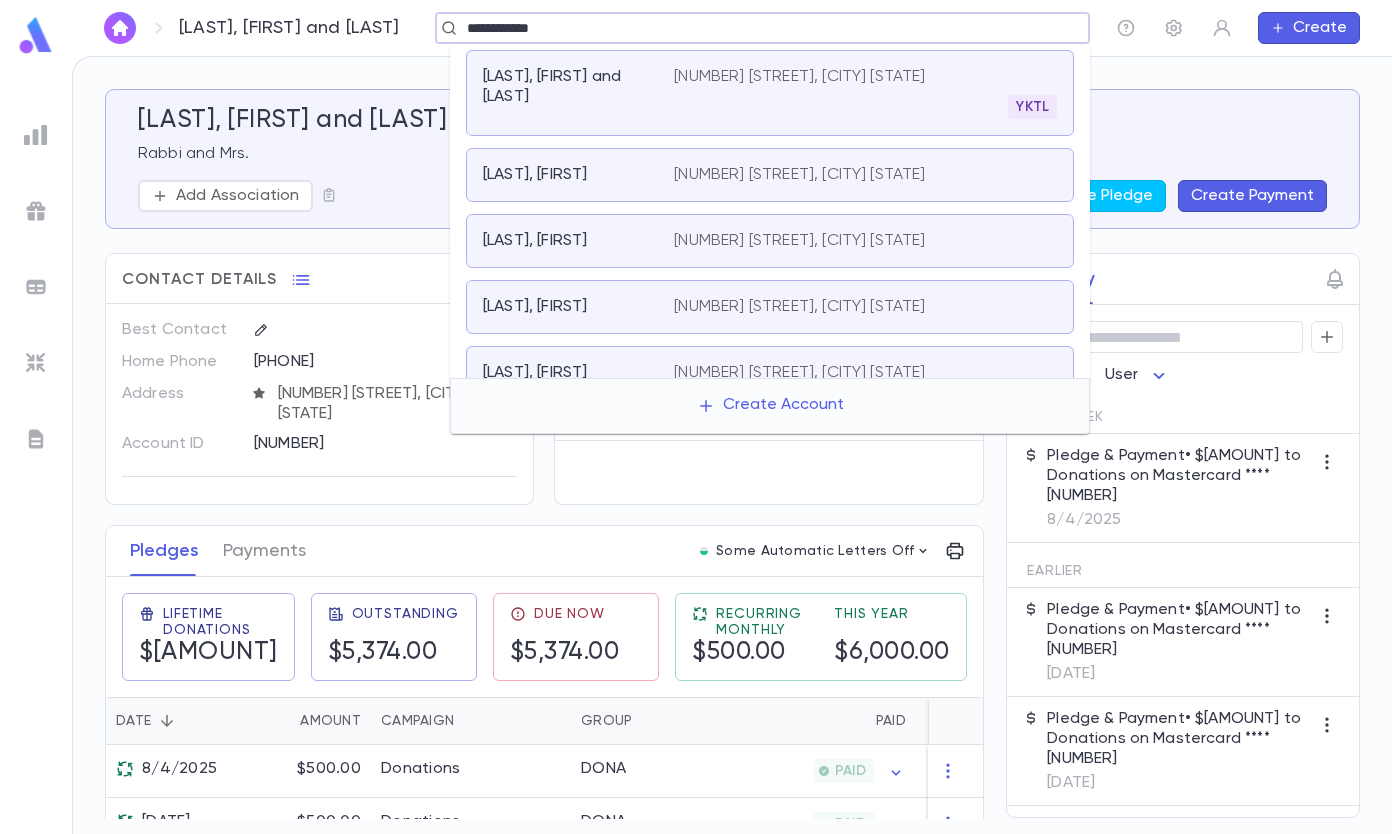 click on "[NUMBER] [STREET], [CITY] [STATE]" at bounding box center (799, 241) 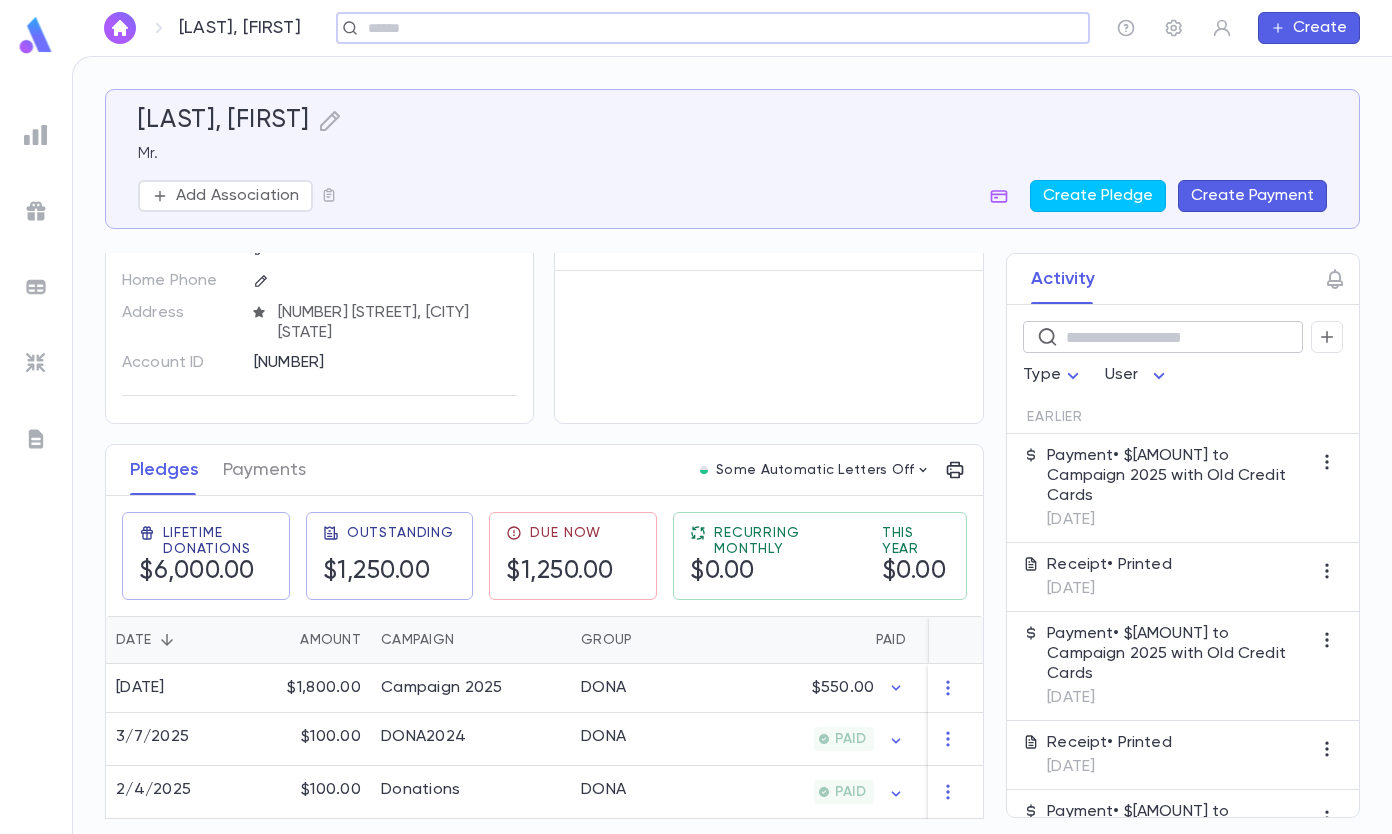 scroll, scrollTop: 100, scrollLeft: 0, axis: vertical 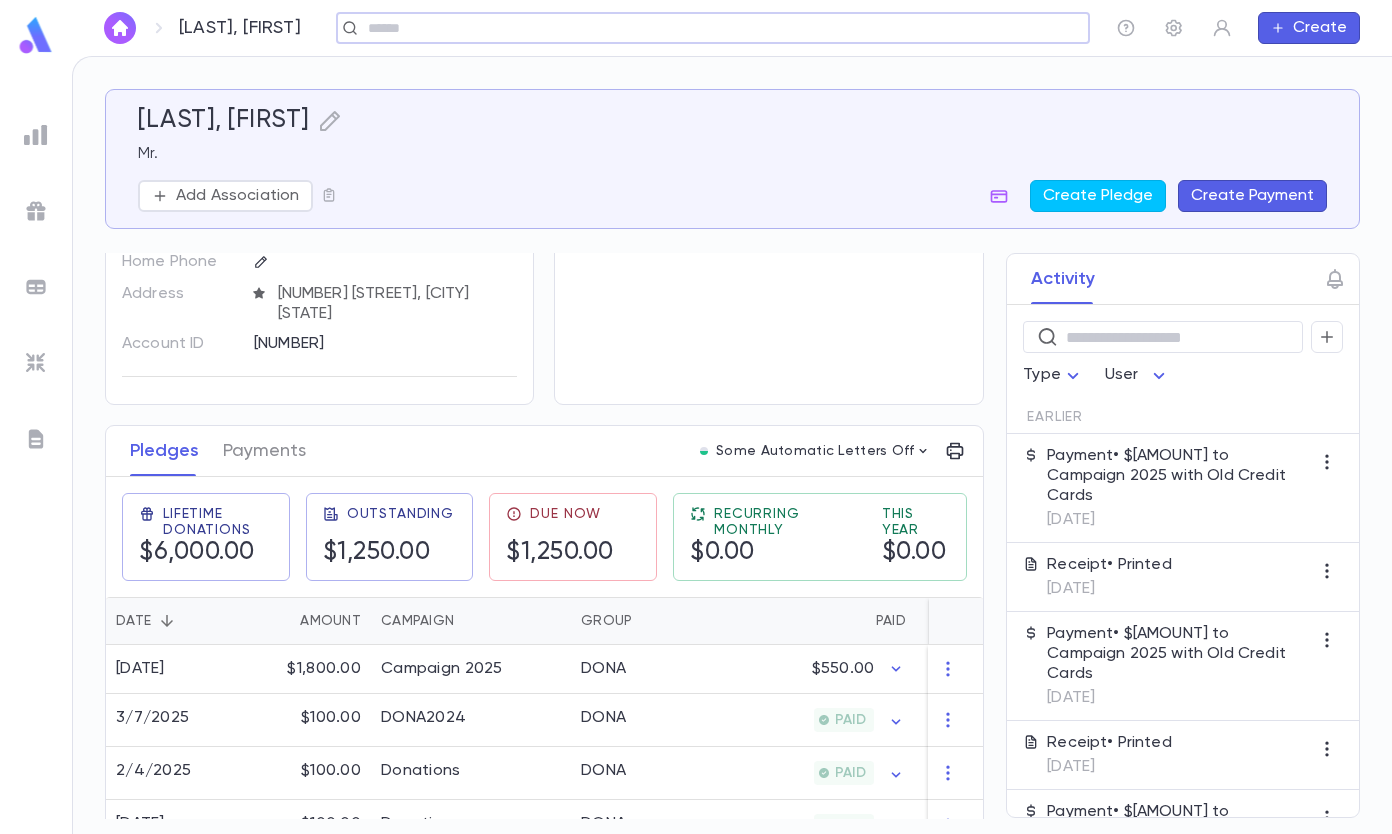 click on "Create Payment" at bounding box center [1252, 196] 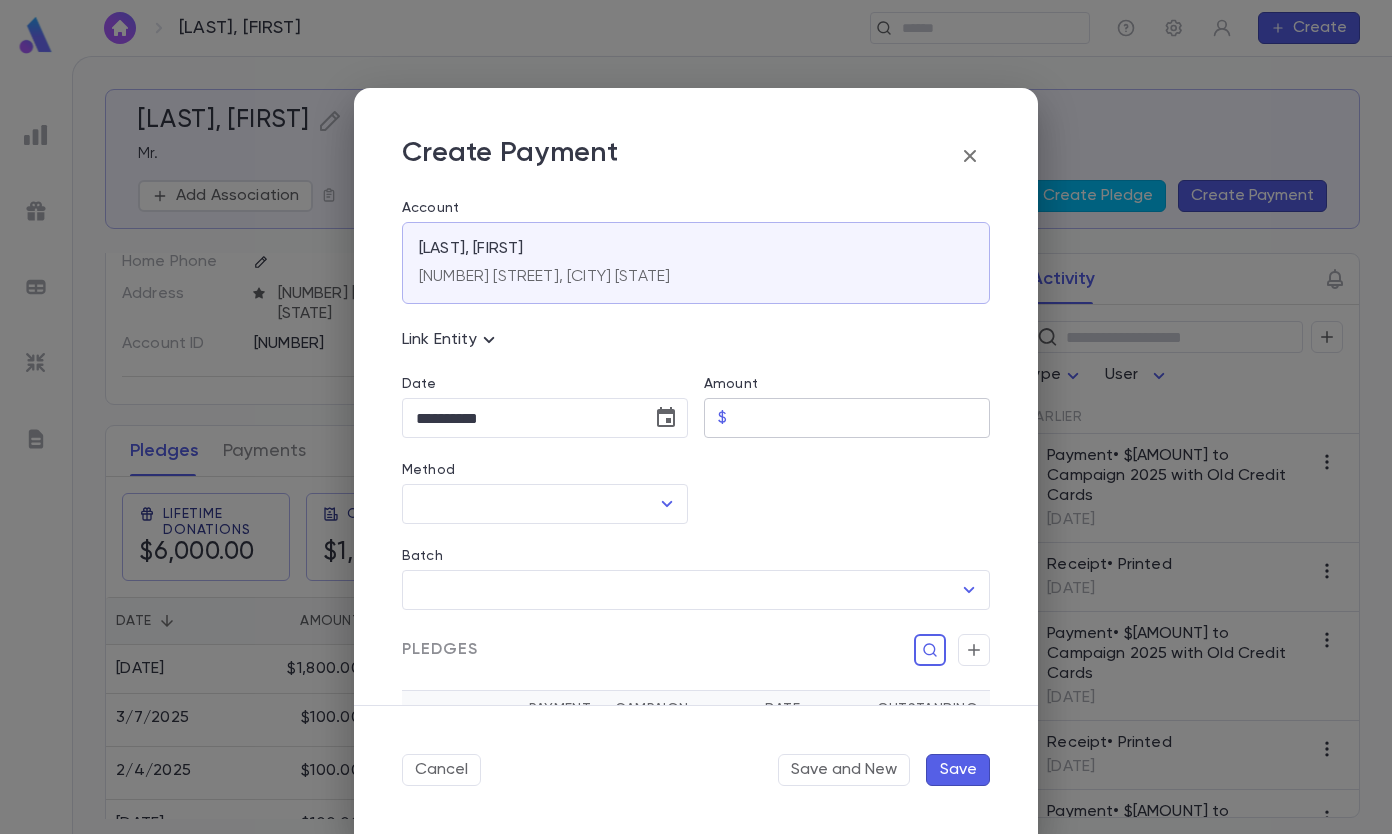 click on "Amount" at bounding box center (862, 418) 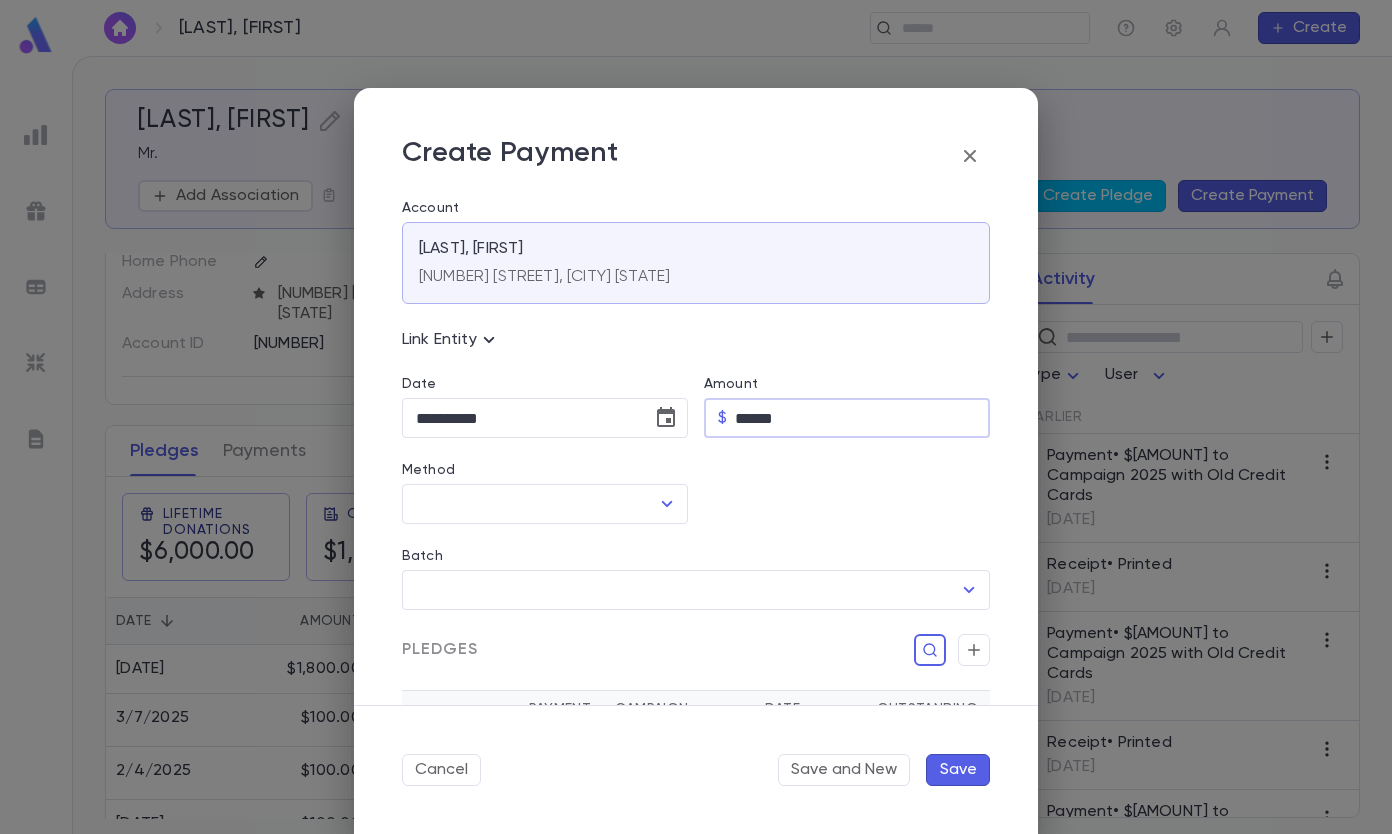 type on "******" 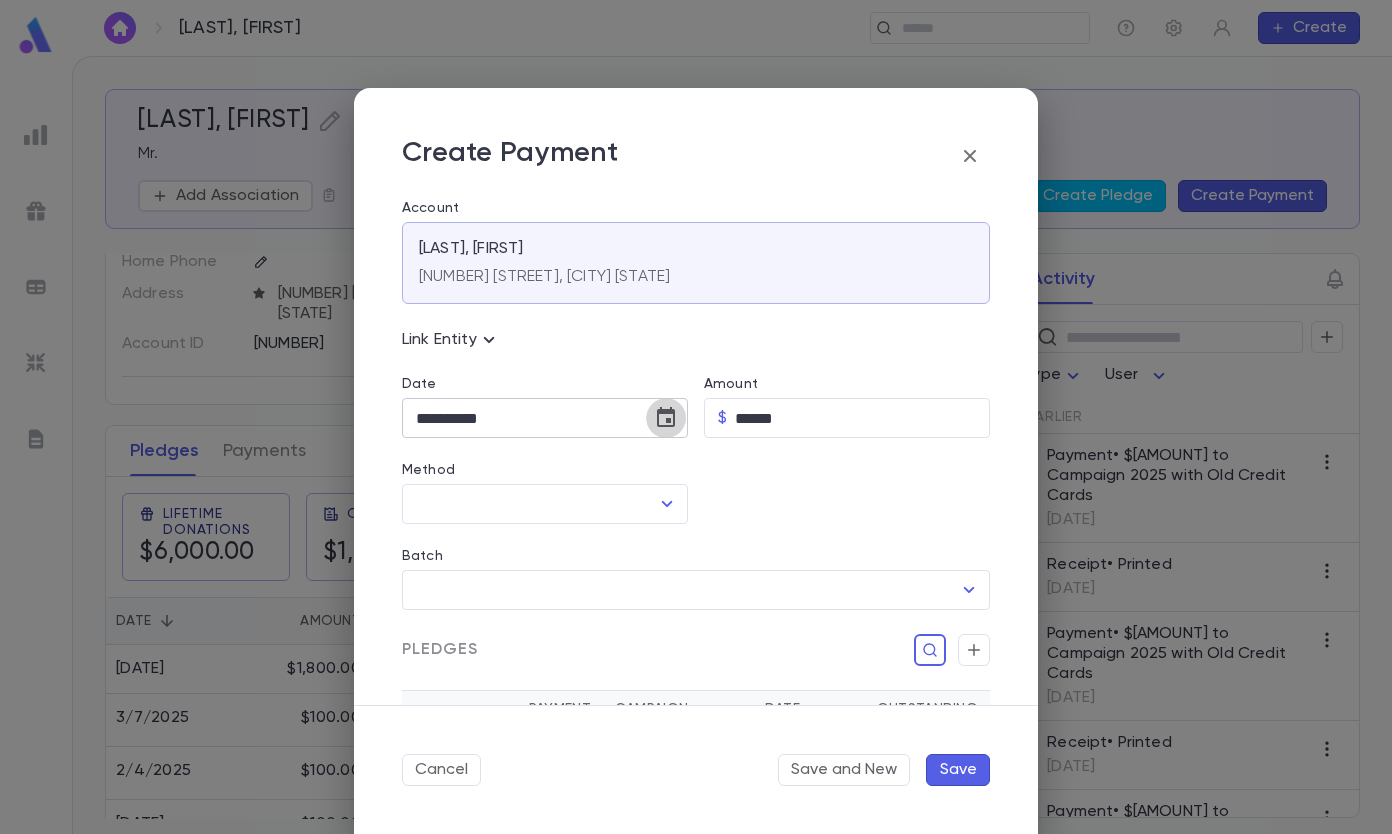 click 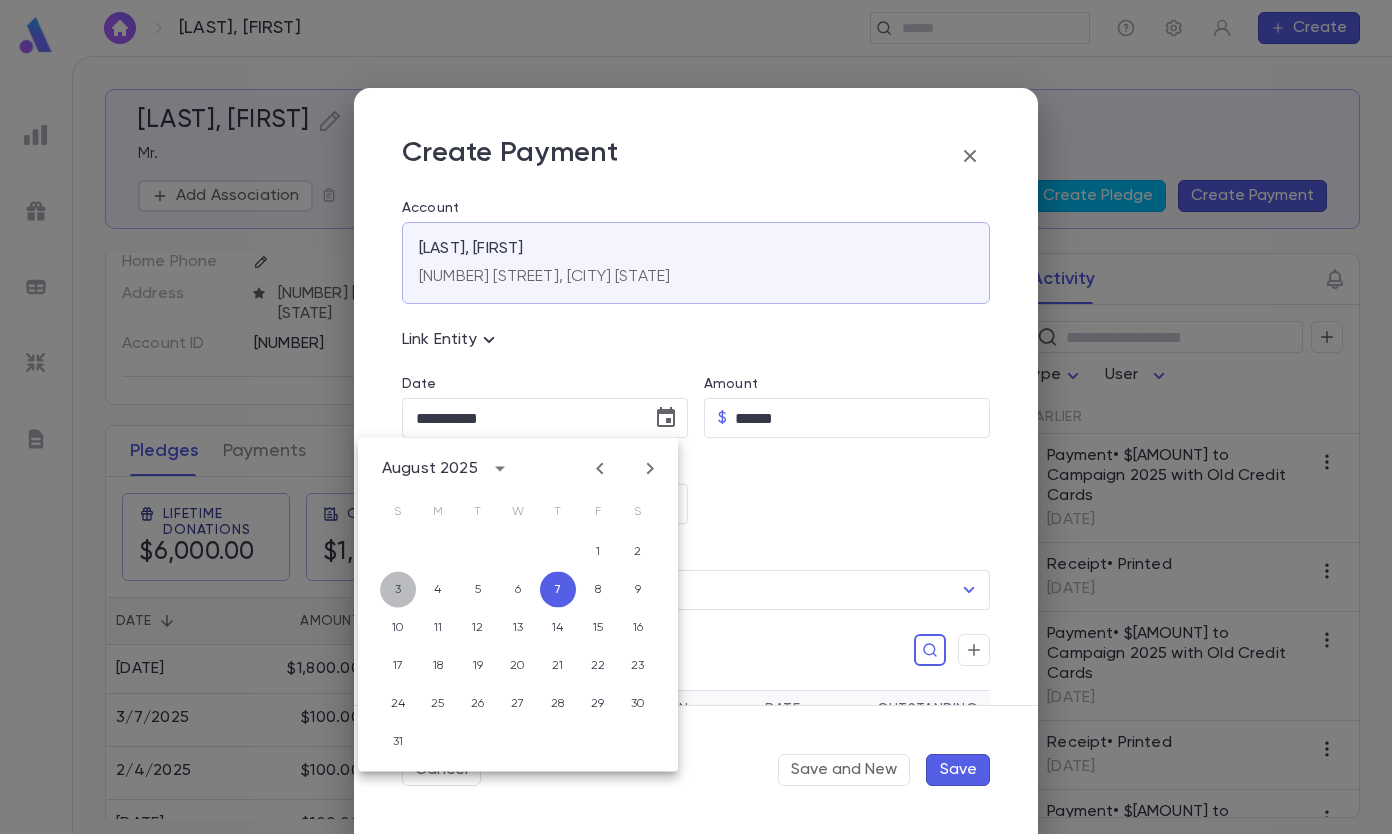 click on "3" at bounding box center (398, 590) 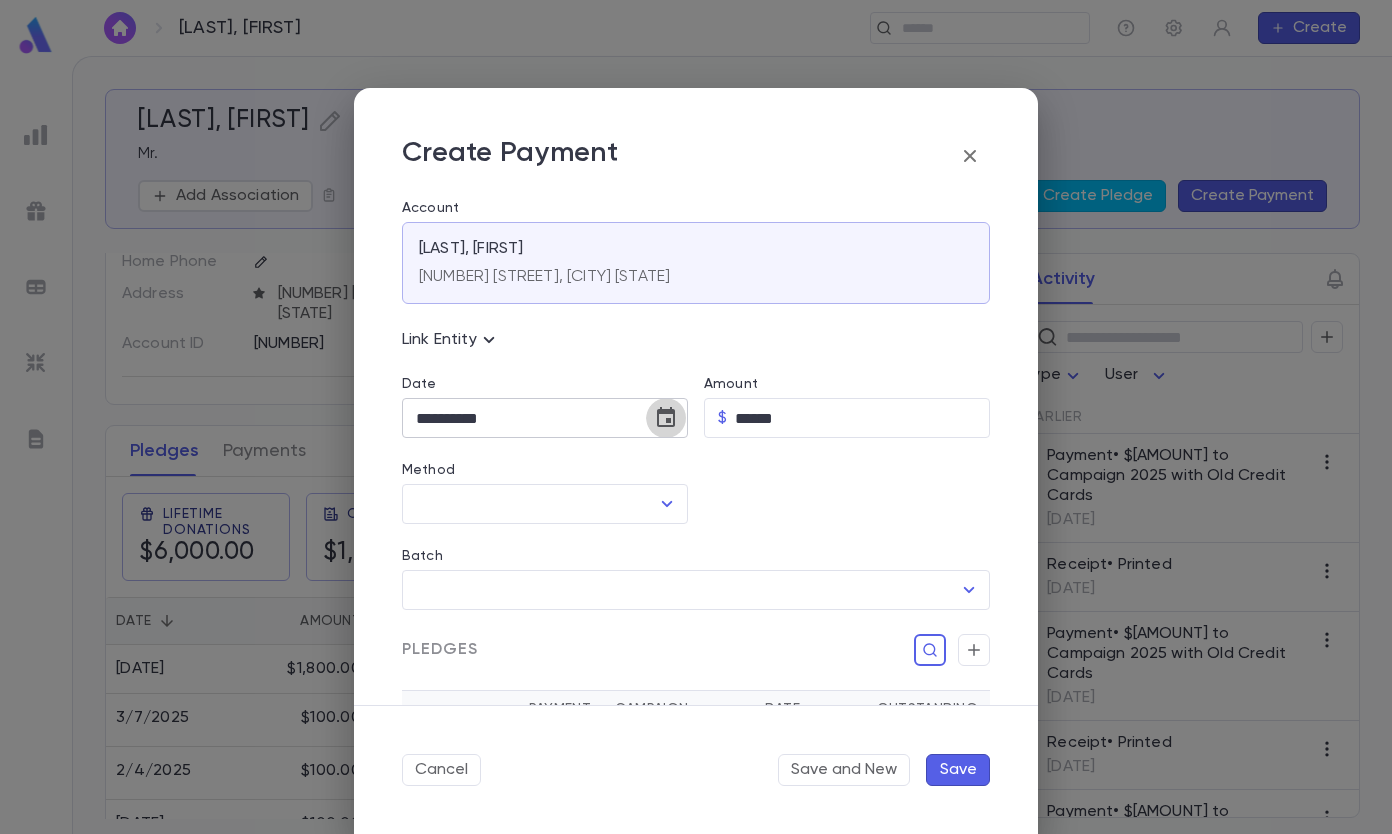 drag, startPoint x: 661, startPoint y: 410, endPoint x: 616, endPoint y: 436, distance: 51.971146 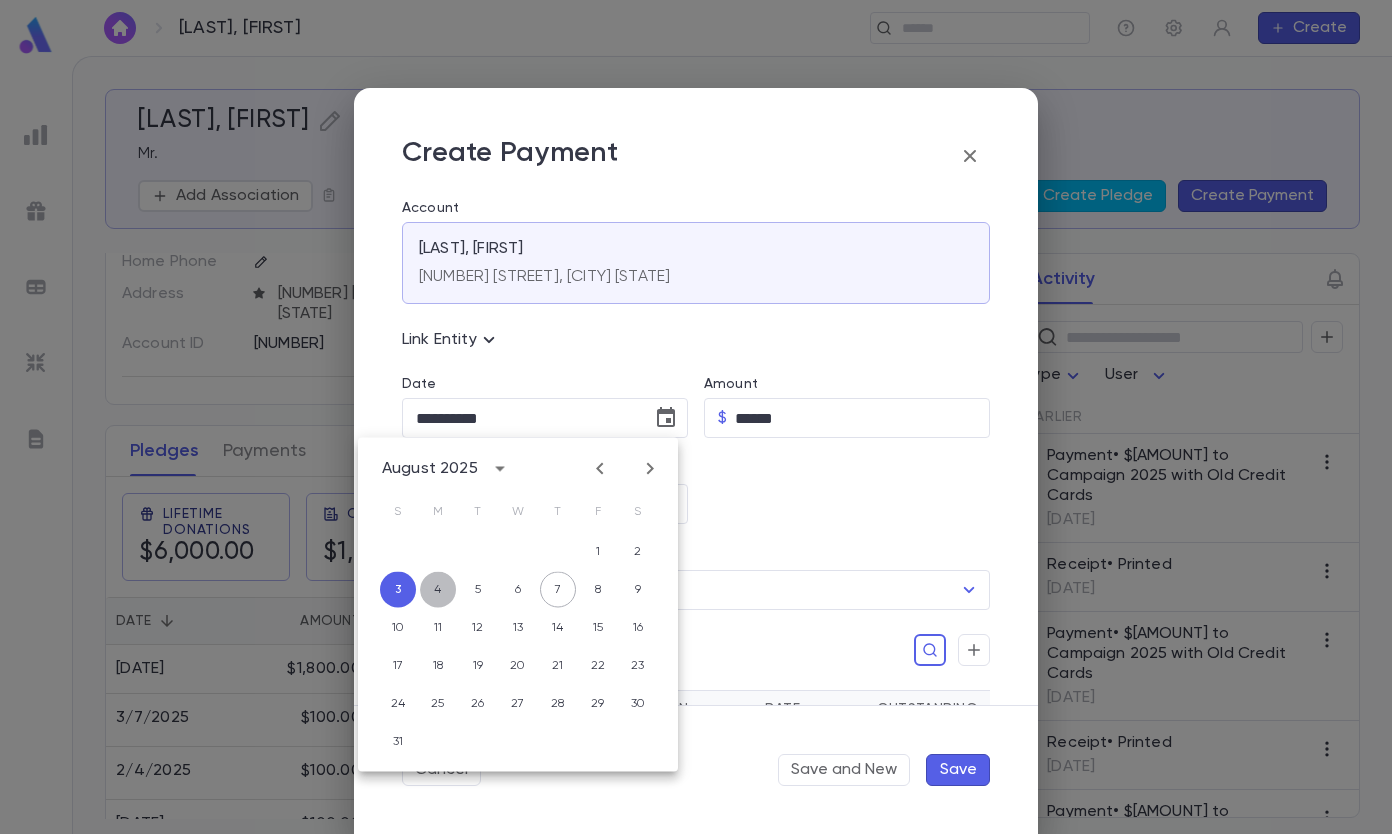 click on "4" at bounding box center (438, 590) 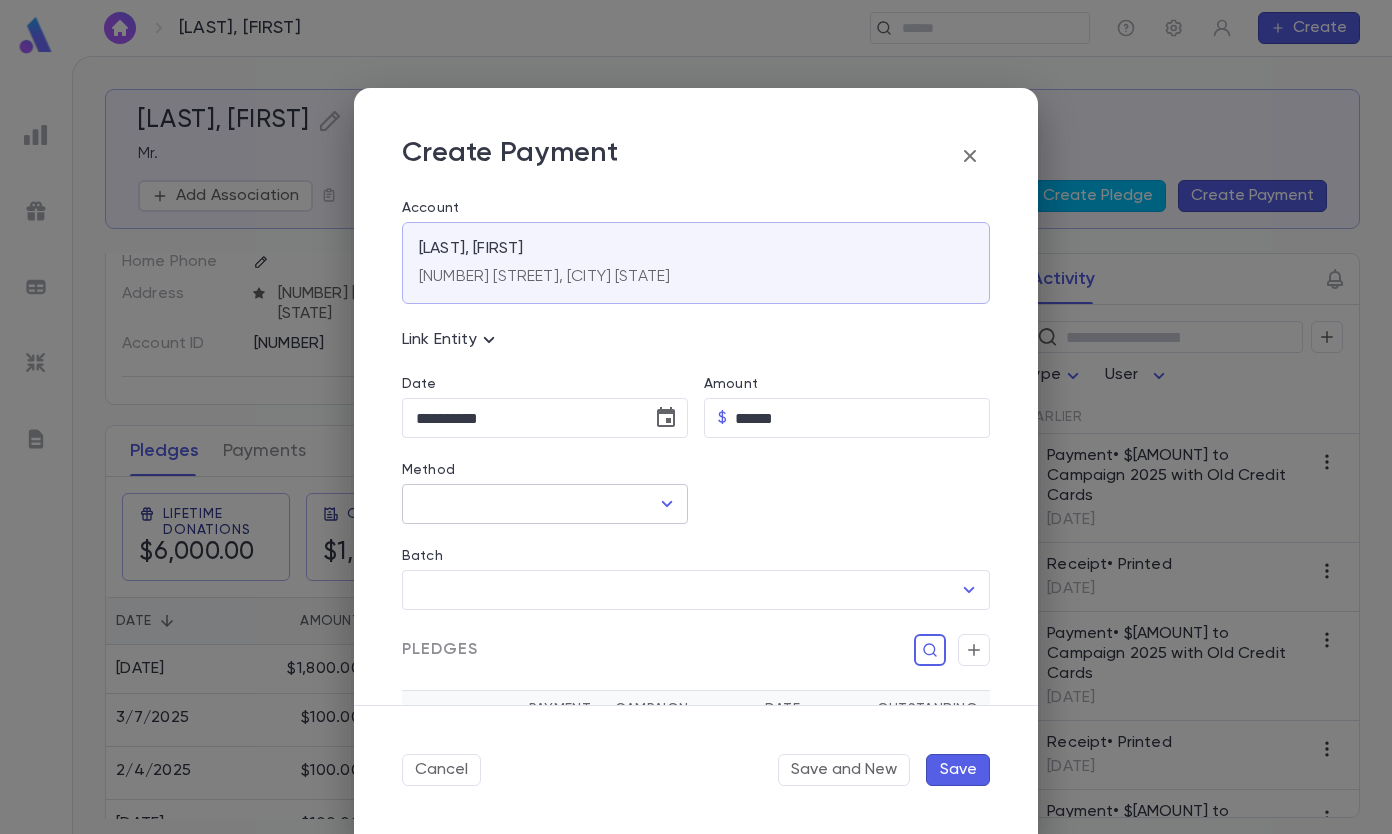 click on "Method" at bounding box center (530, 504) 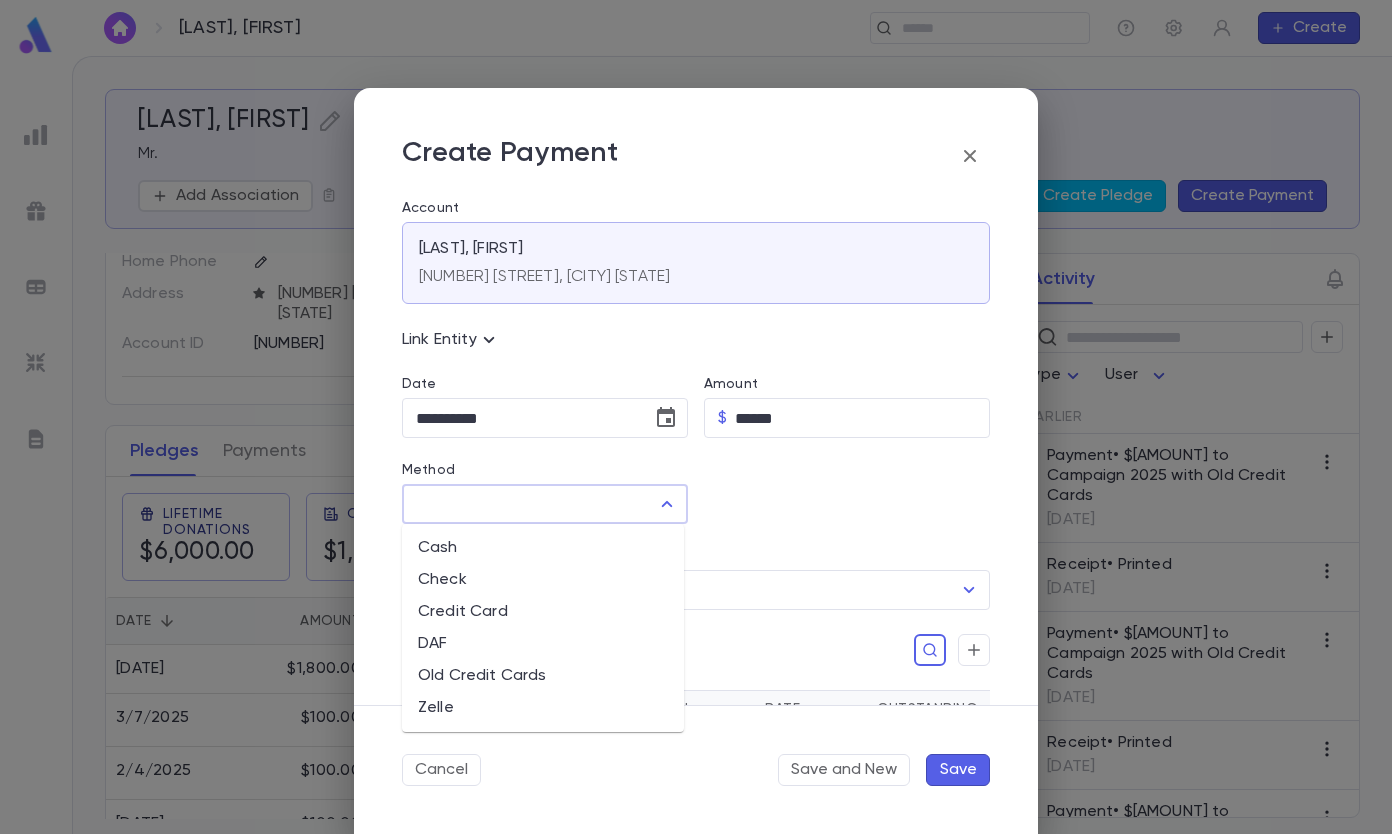 click on "Old Credit Cards" at bounding box center [543, 676] 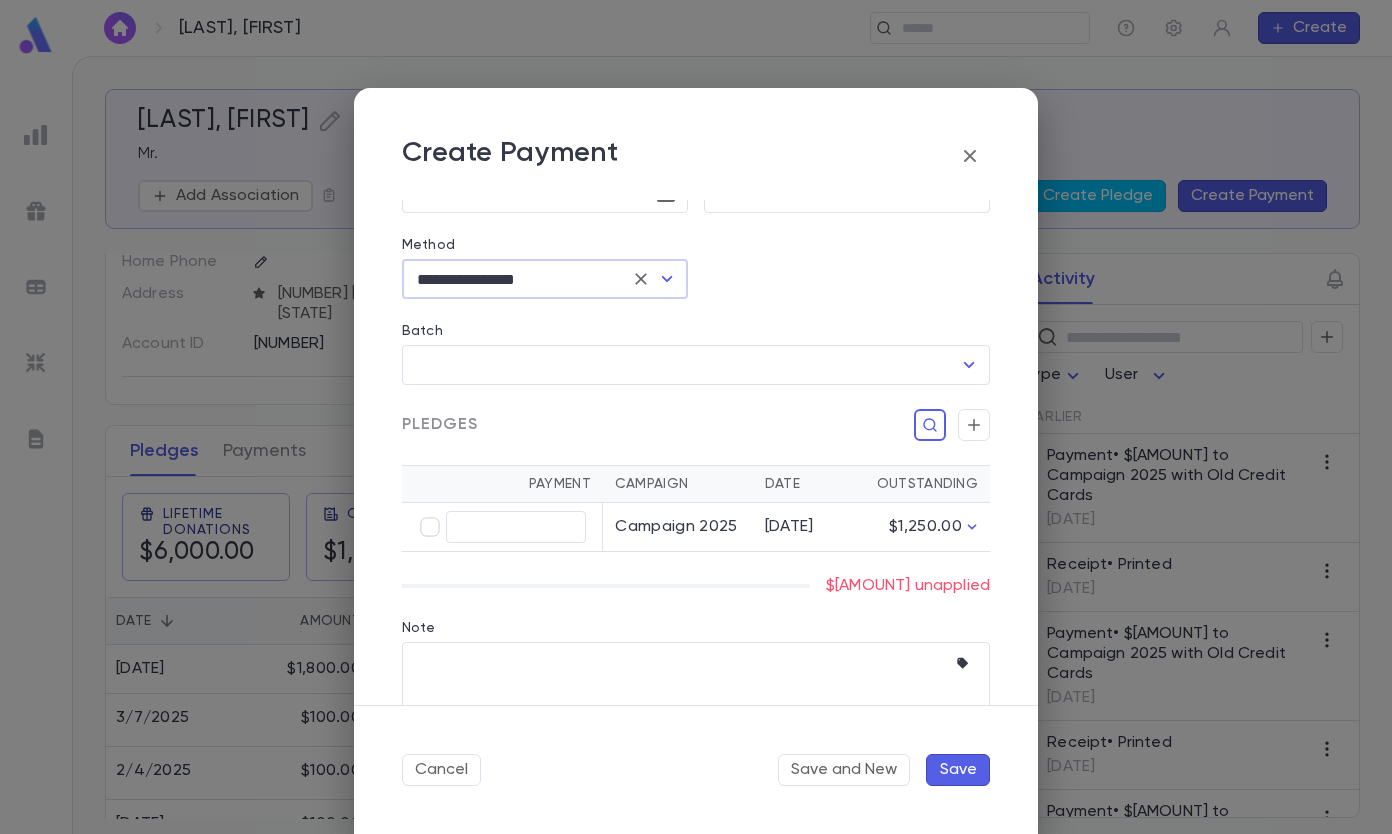 scroll, scrollTop: 272, scrollLeft: 0, axis: vertical 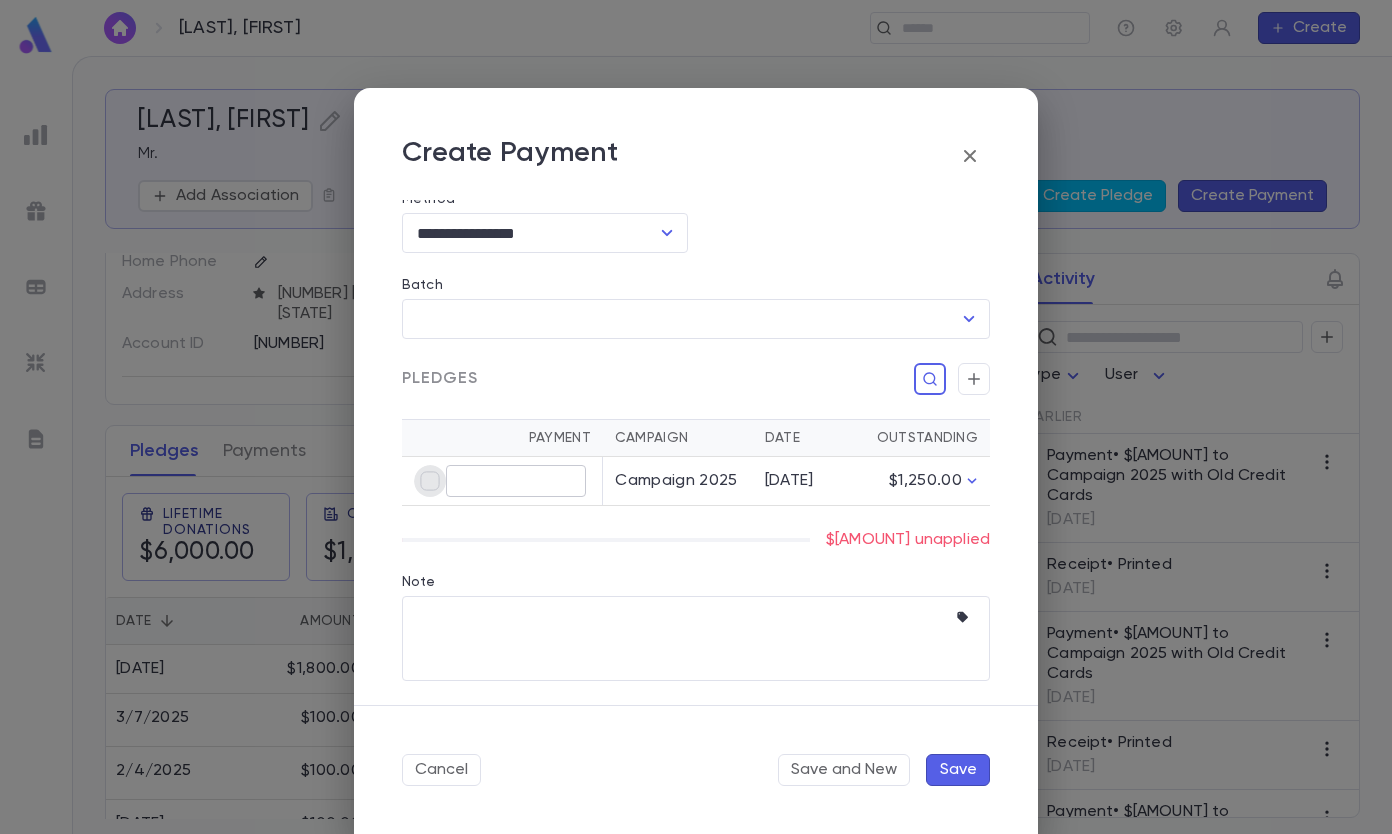 type on "******" 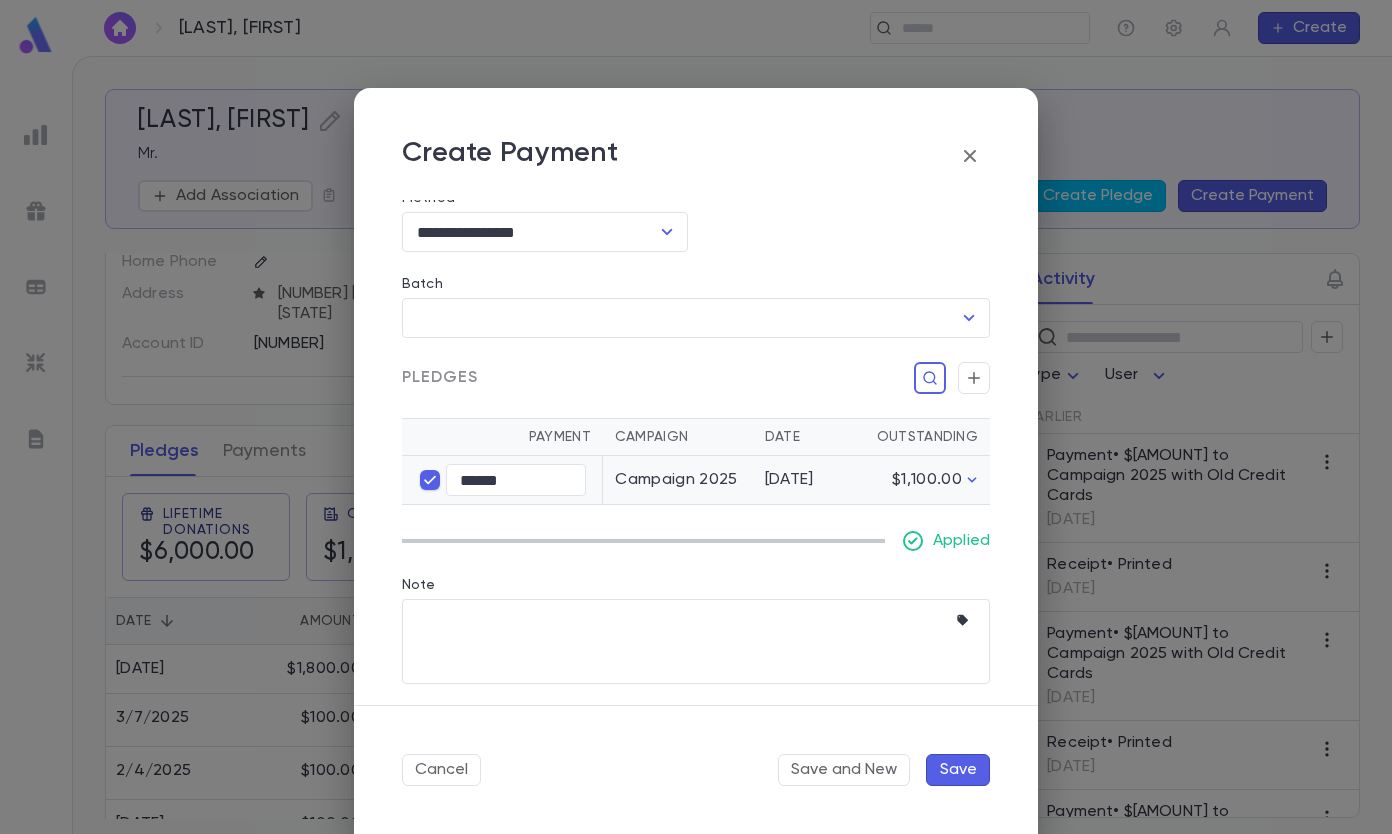 click on "Save" at bounding box center (958, 770) 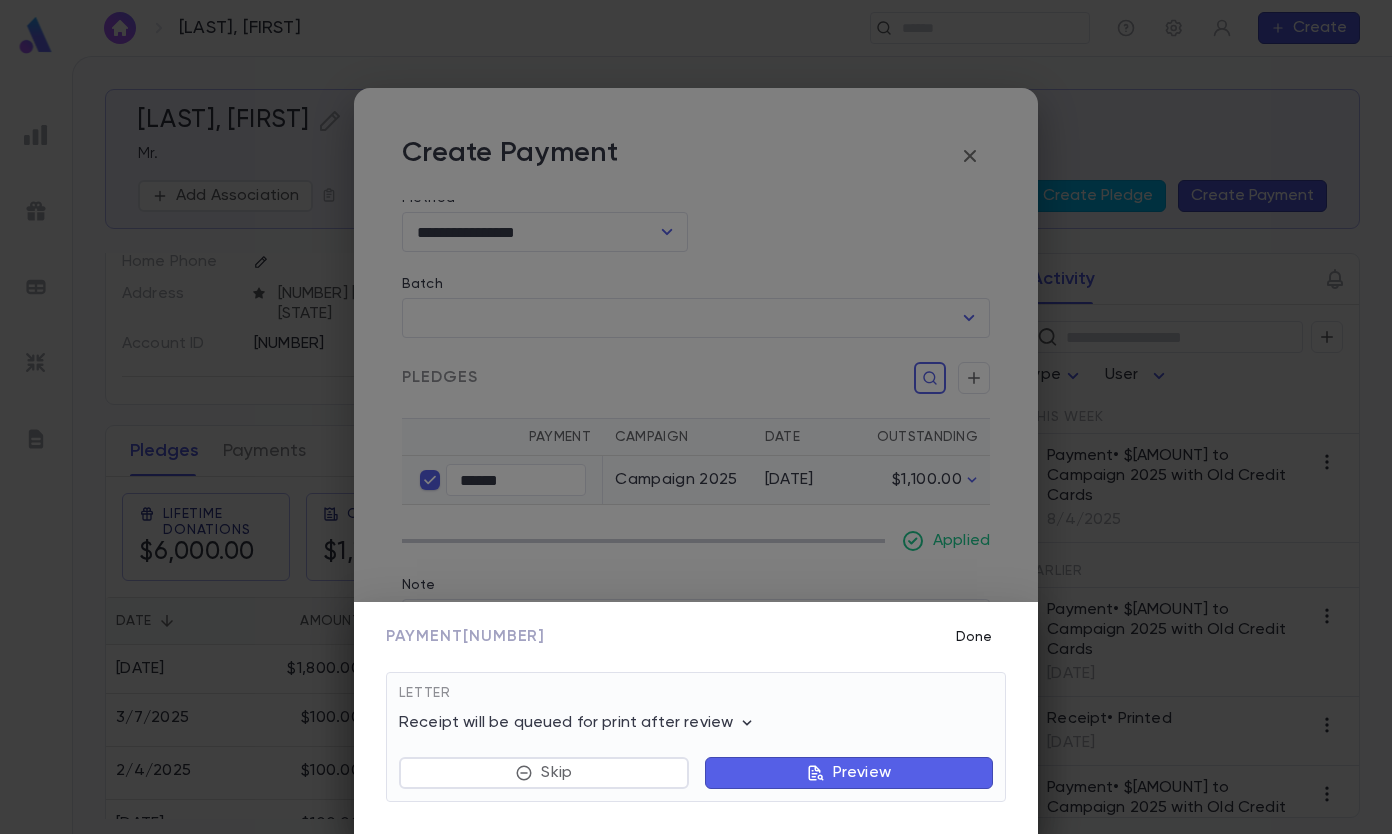 click on "Done" at bounding box center [974, 637] 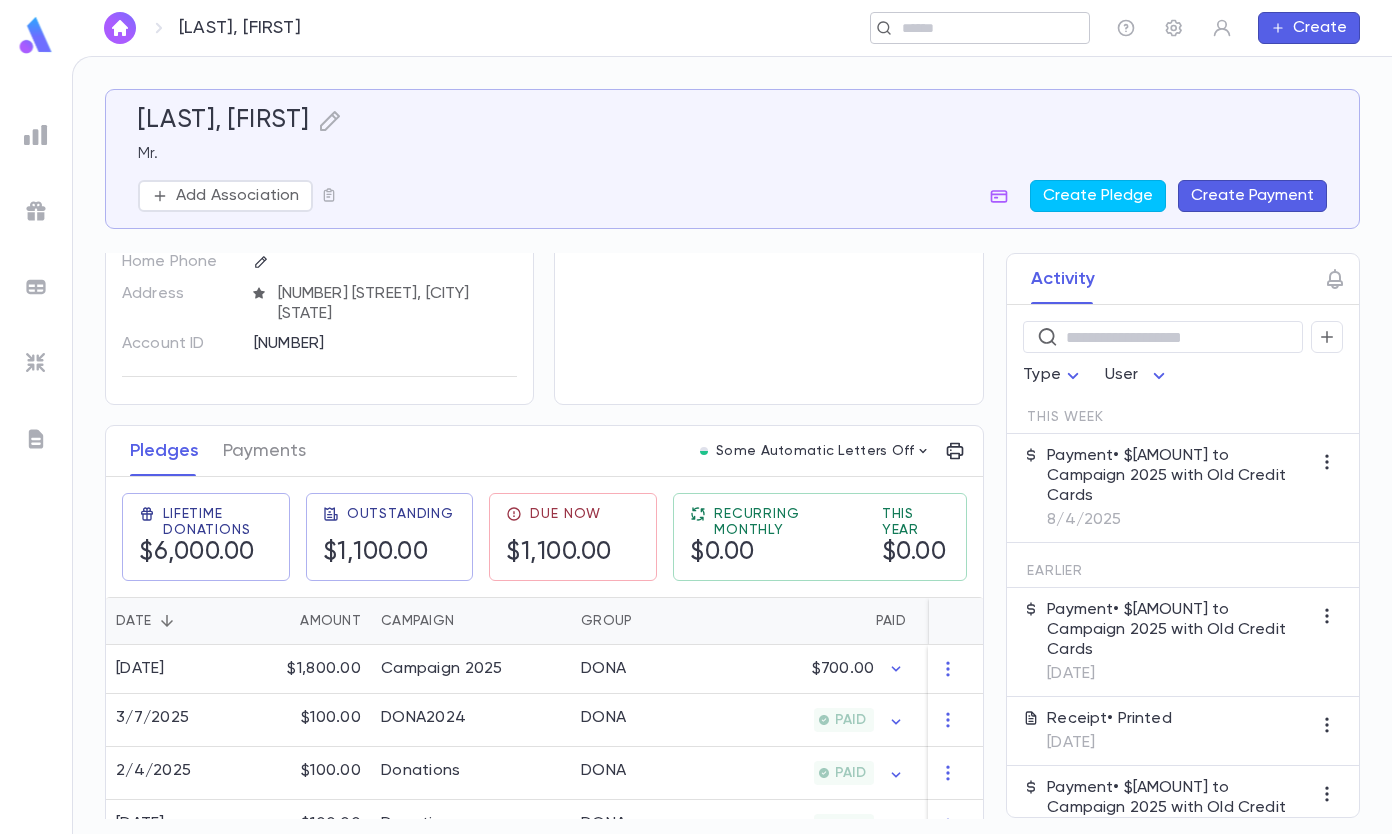 click at bounding box center [973, 28] 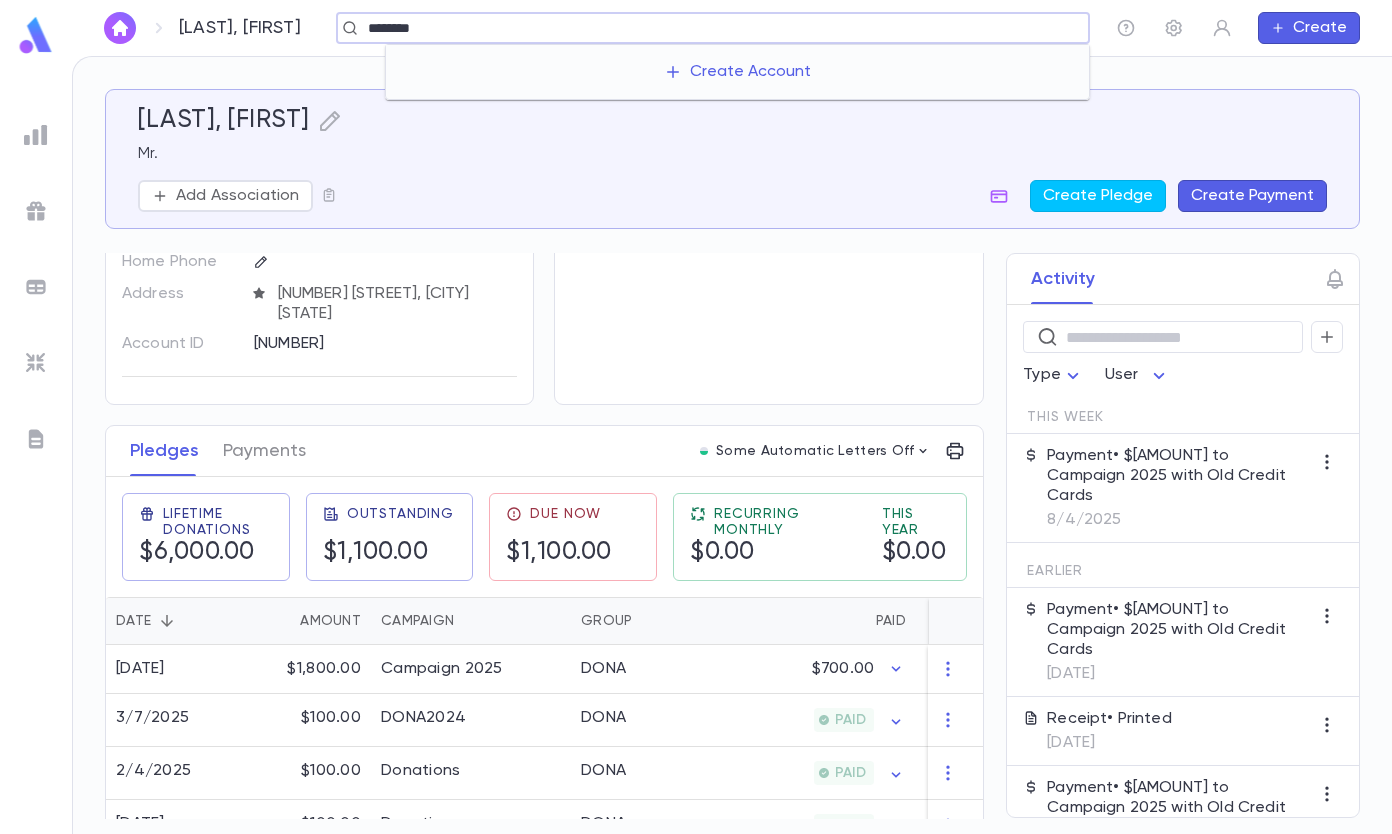 type on "********" 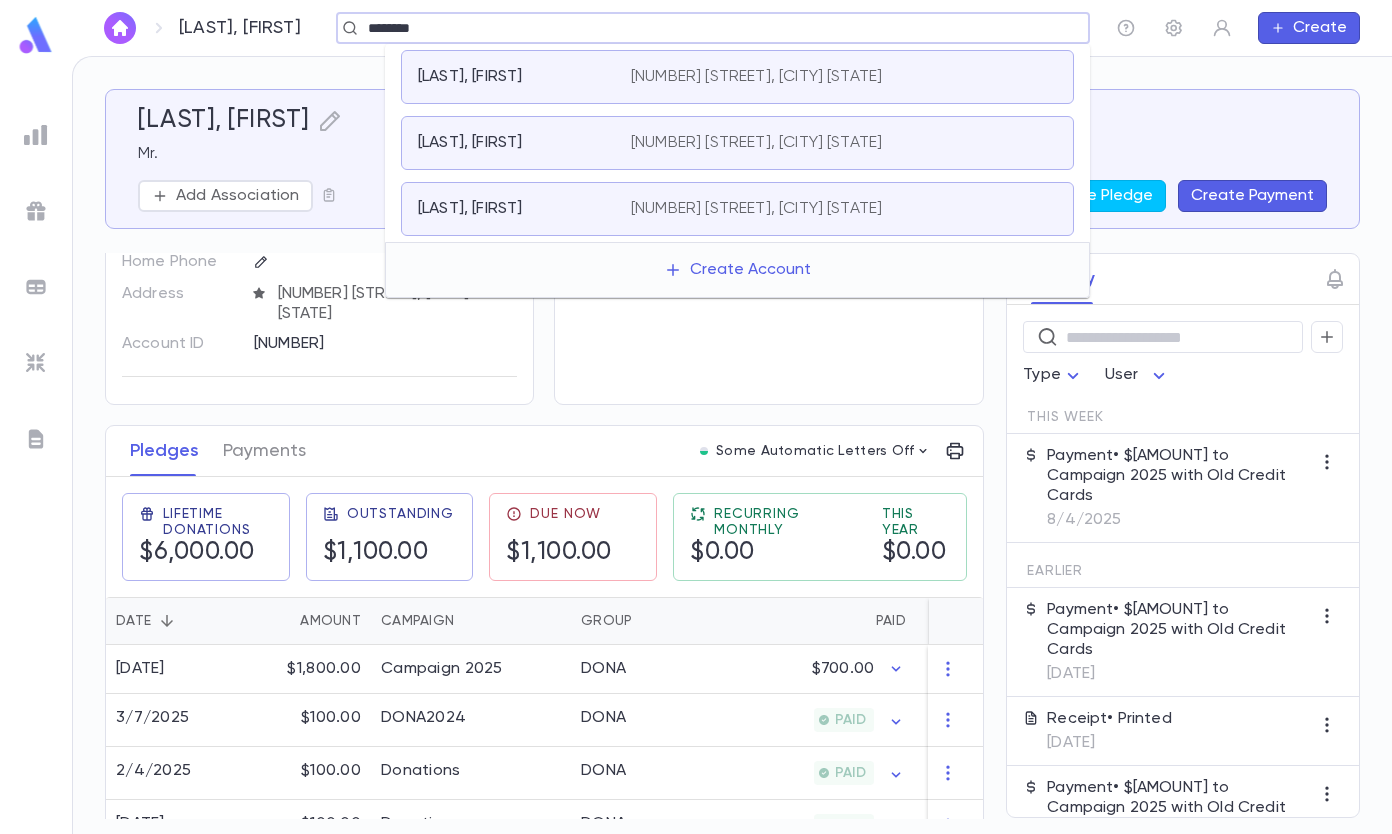 click on "[LAST], [FIRST] [NUMBER] [STREET], [CITY] [STATE]" at bounding box center [737, 209] 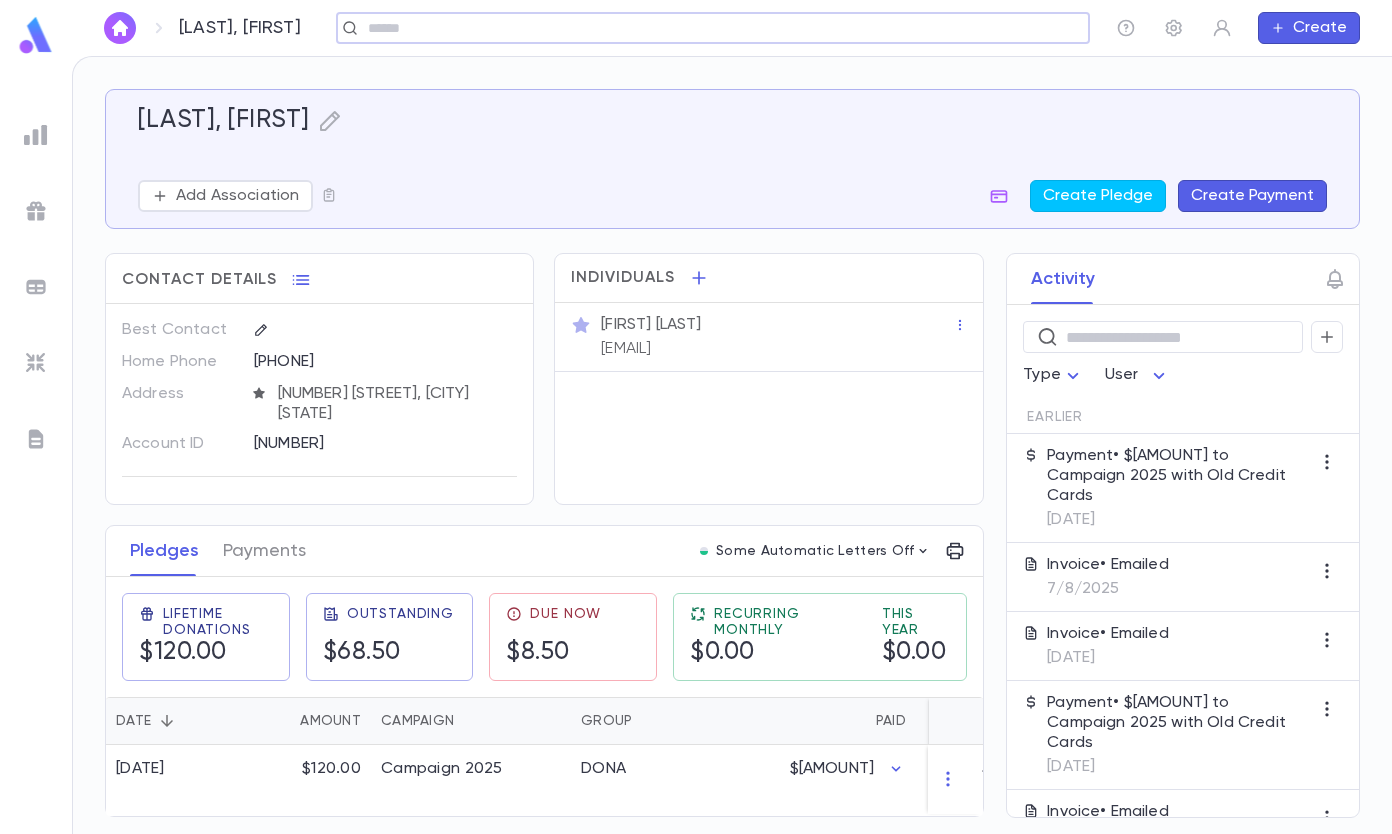click on "Create Payment" at bounding box center [1252, 196] 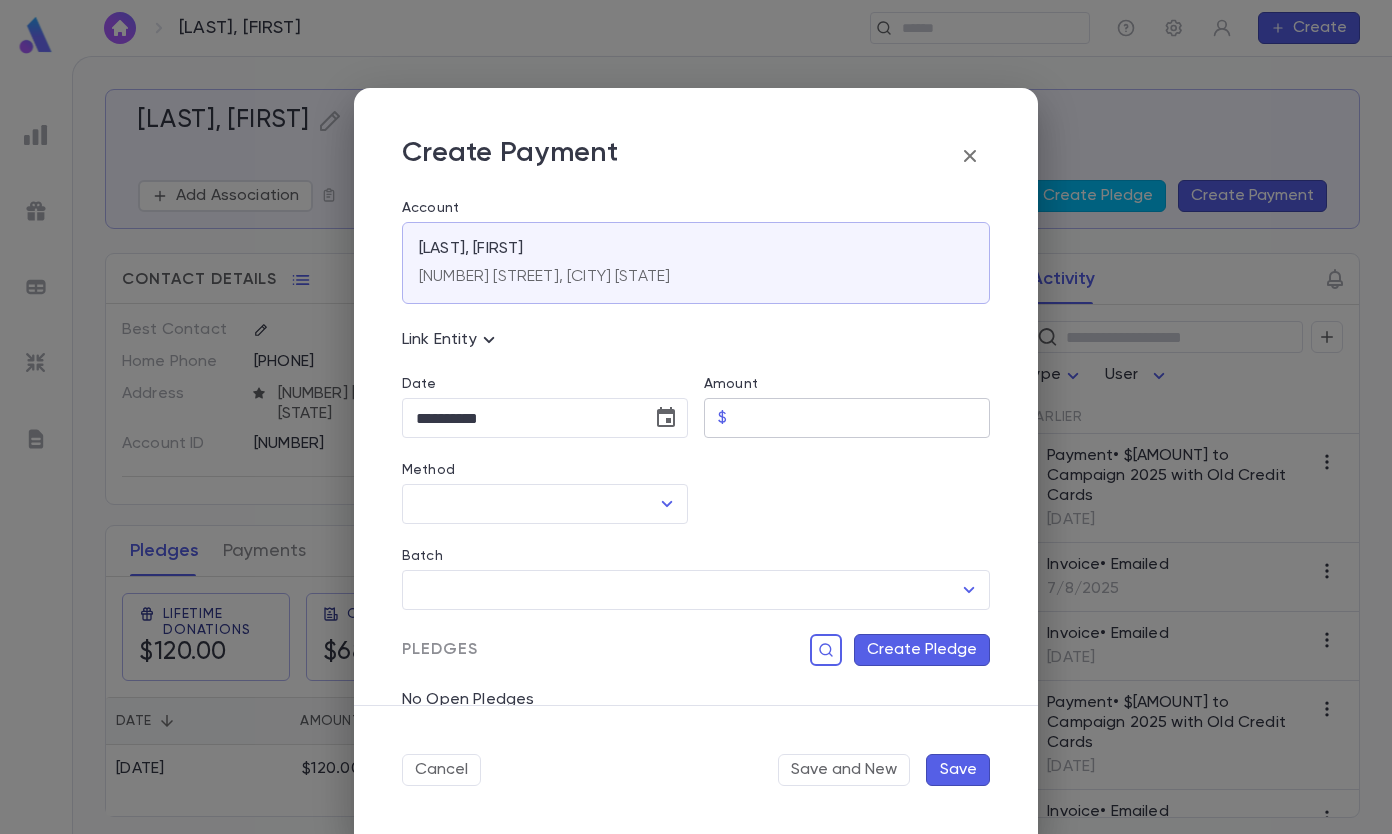 click on "Amount" at bounding box center (862, 418) 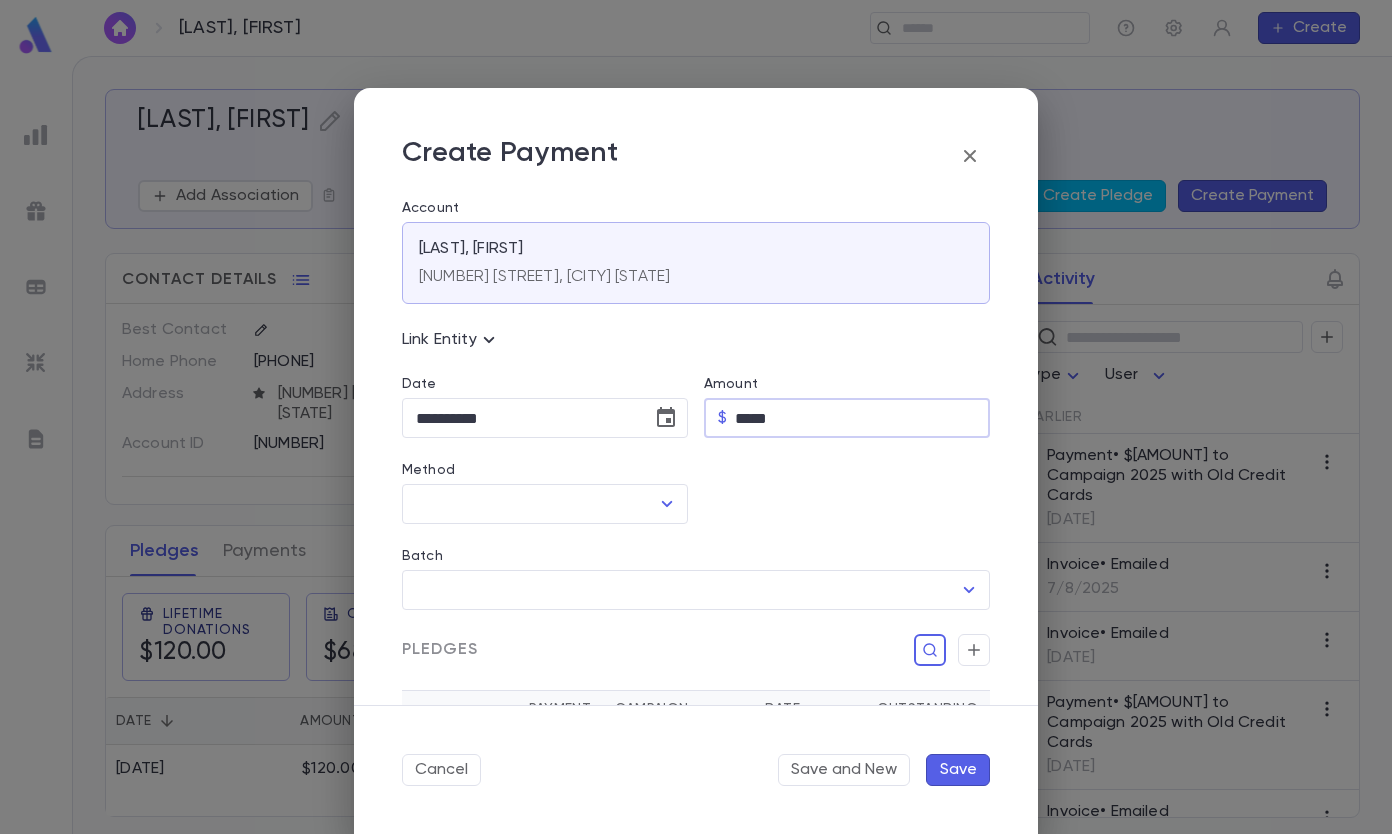 type on "*****" 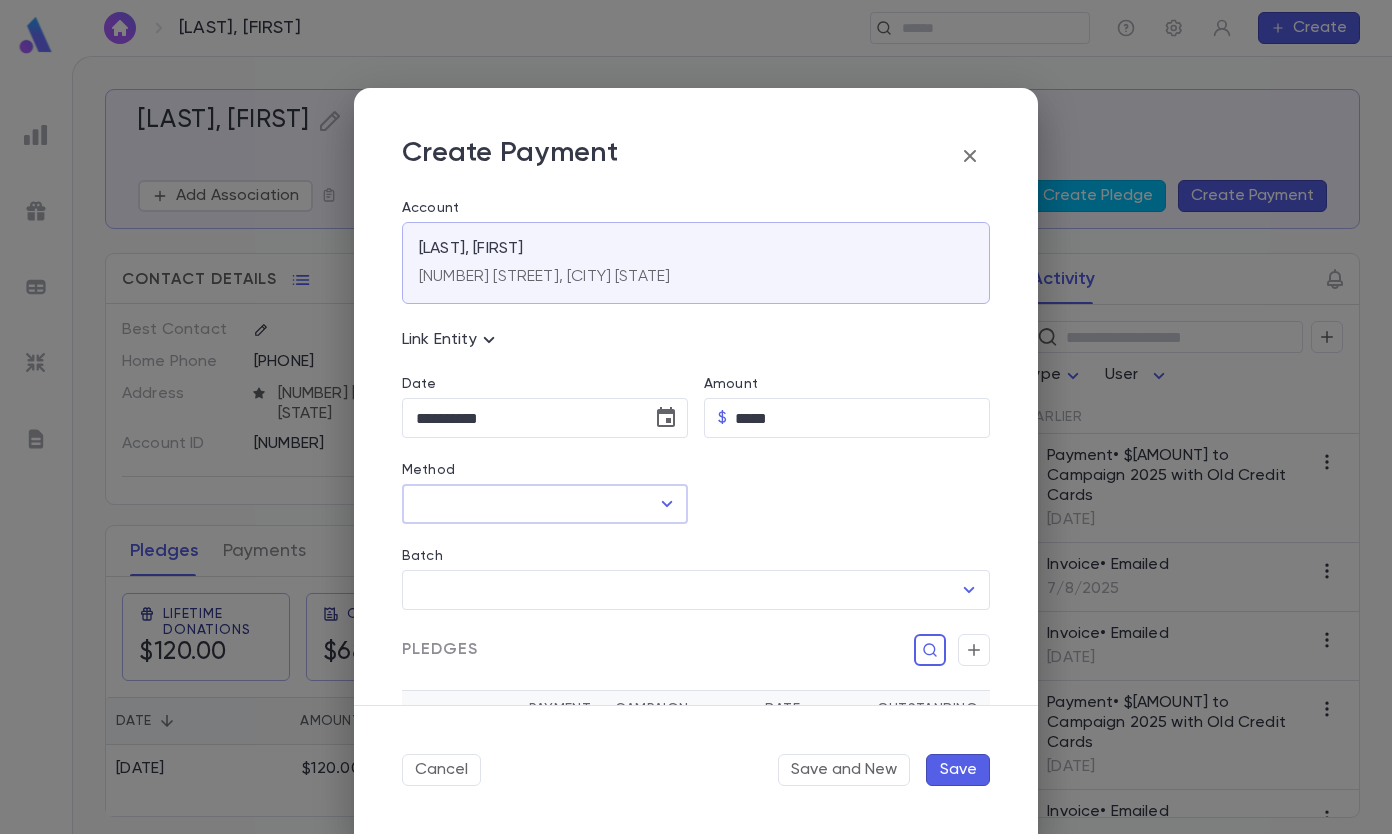click on "Method" at bounding box center [530, 504] 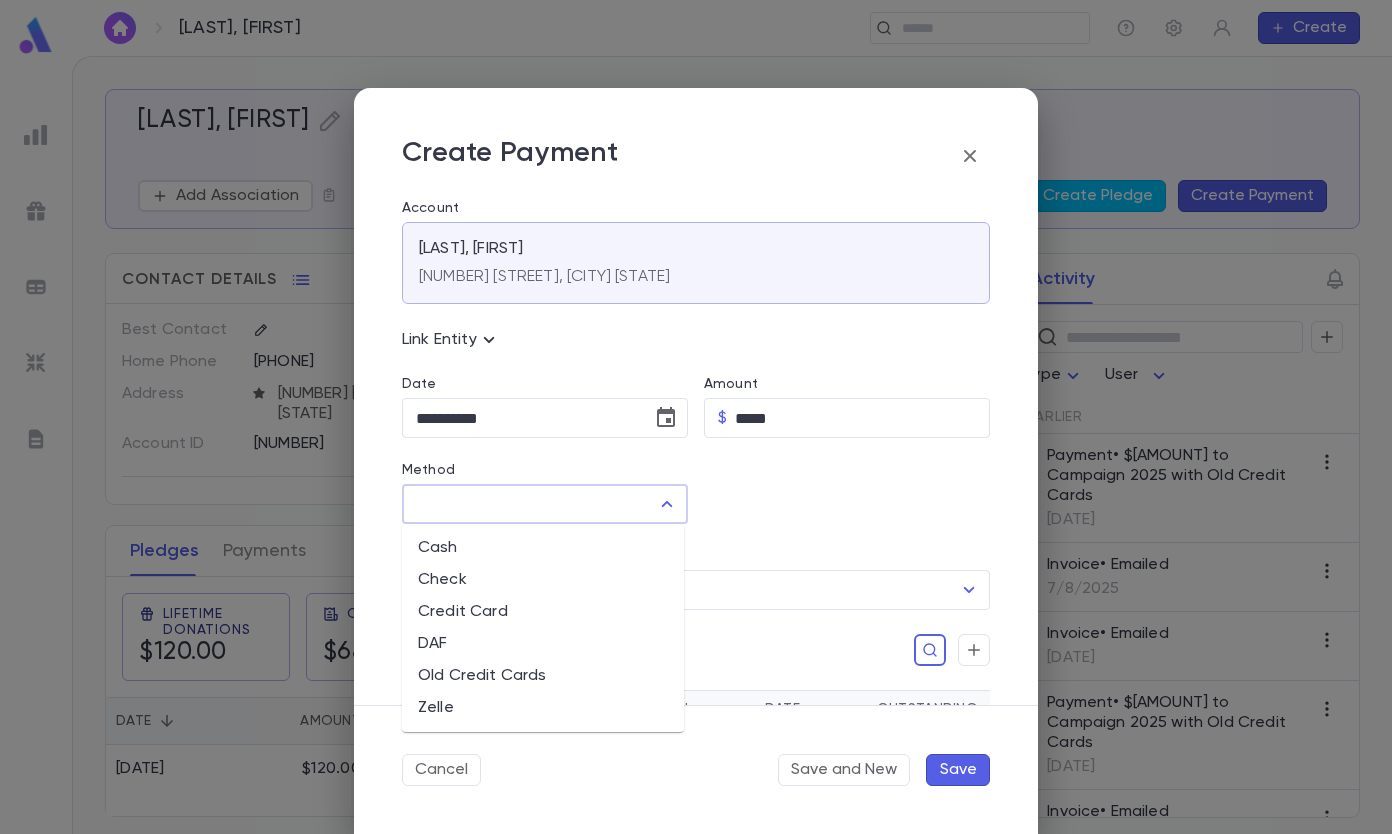 click on "Old Credit Cards" at bounding box center (543, 676) 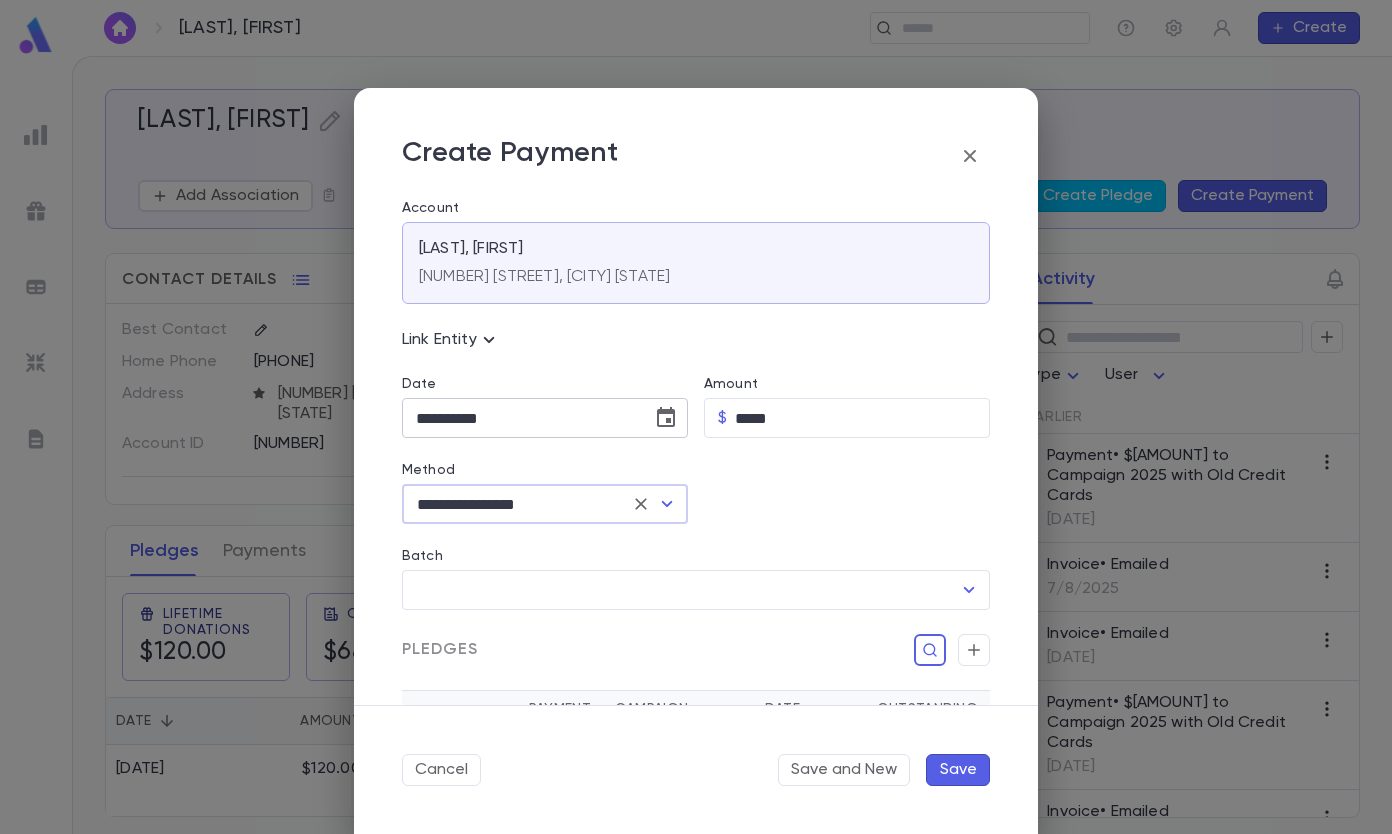click on "**********" at bounding box center (520, 418) 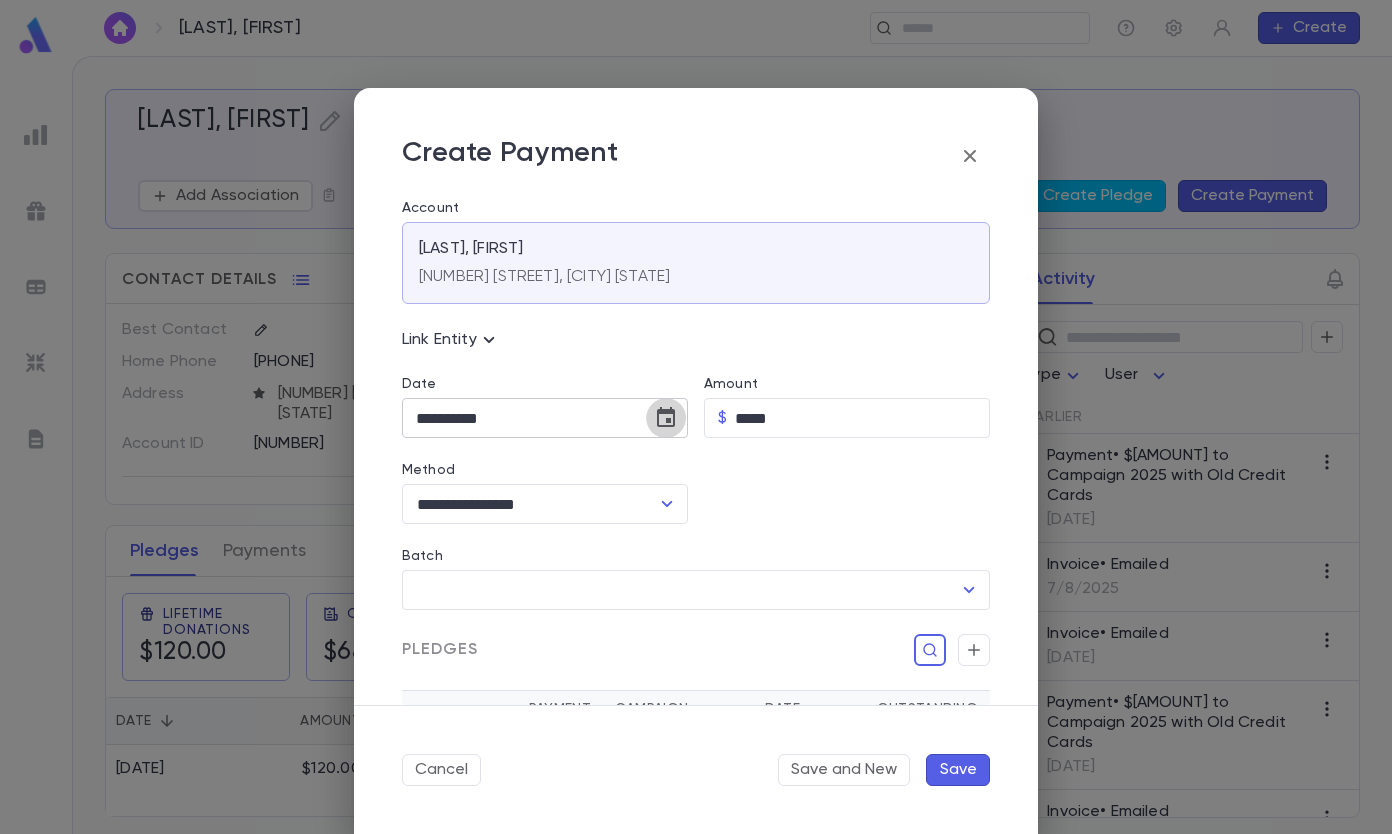 click 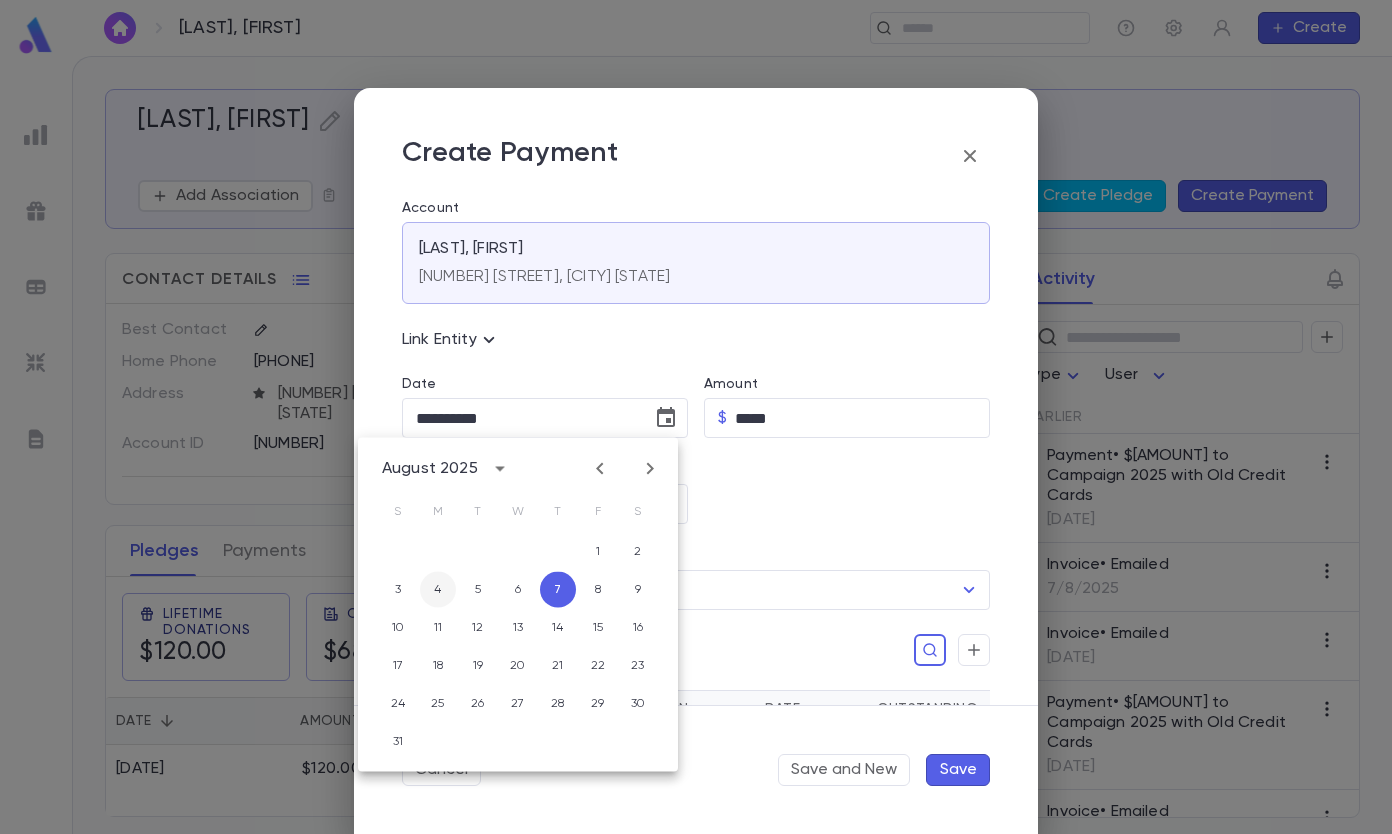click on "4" at bounding box center [438, 590] 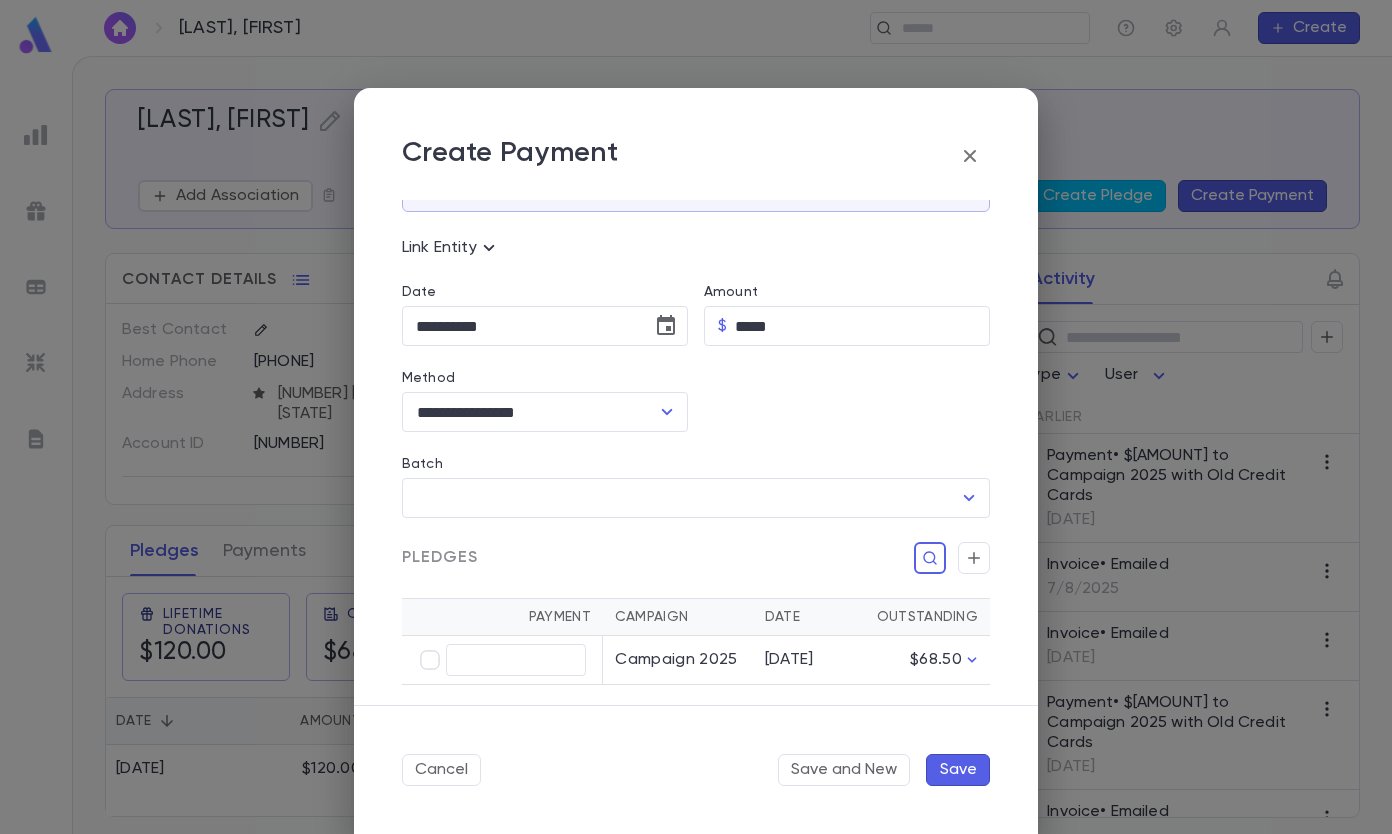 scroll, scrollTop: 200, scrollLeft: 0, axis: vertical 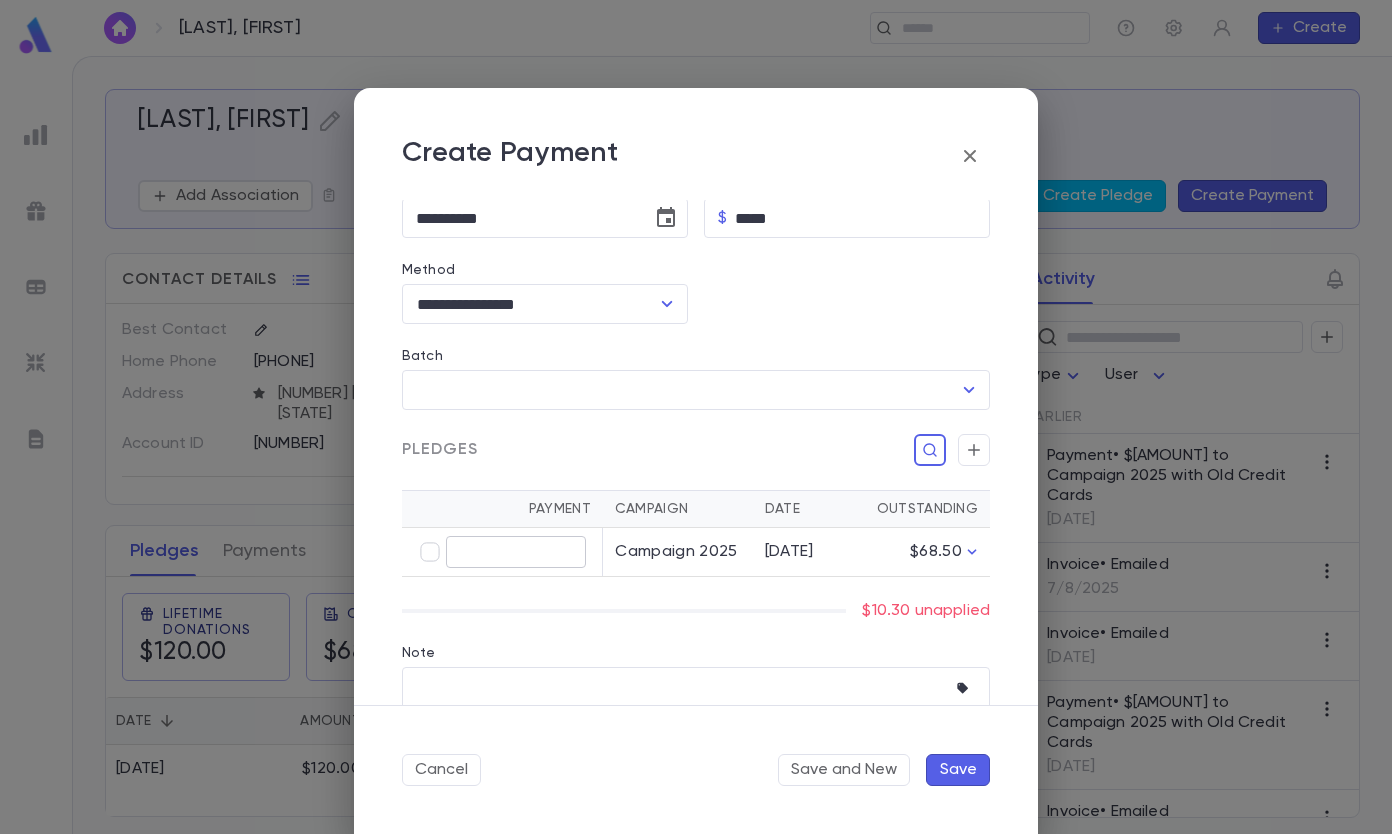 type on "*****" 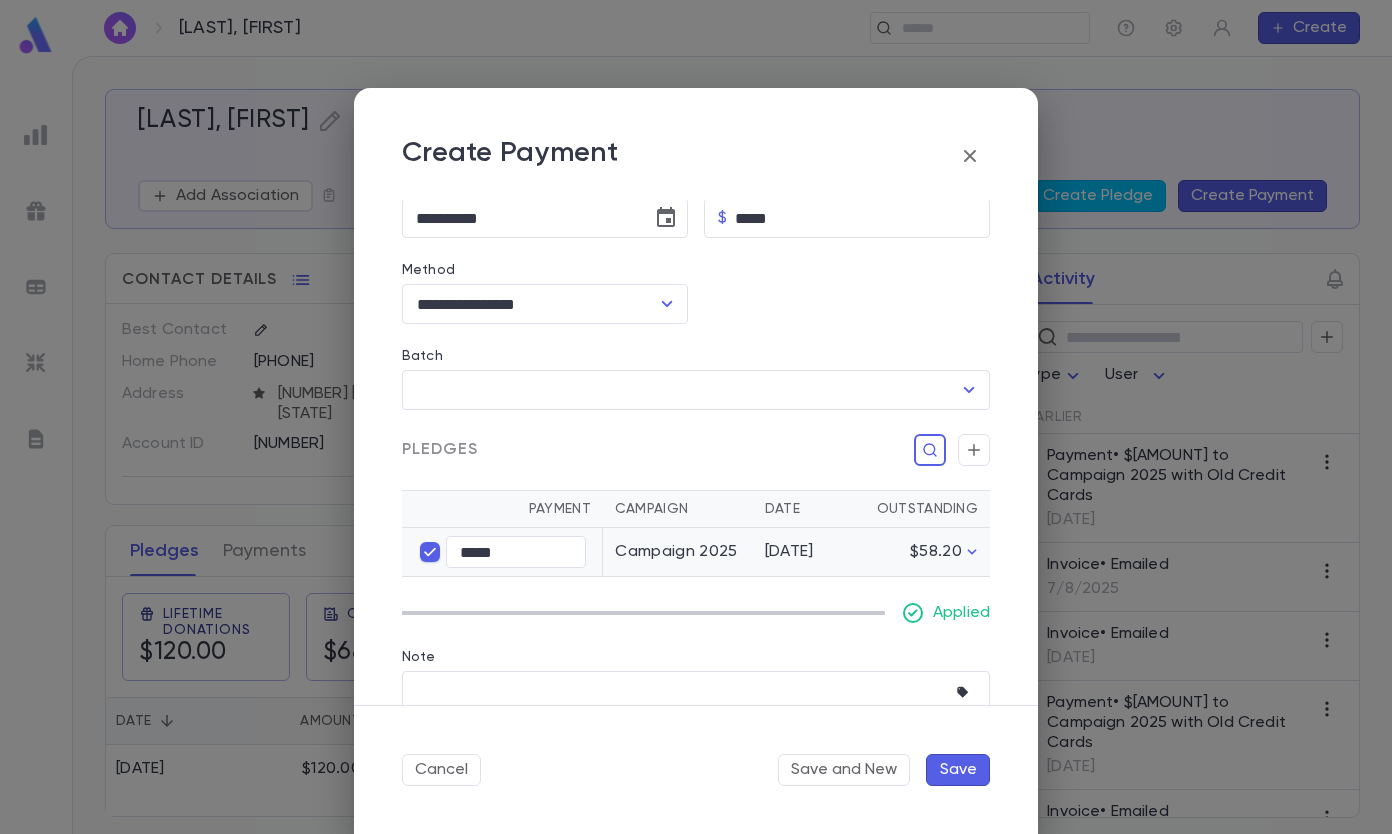 click on "Save" at bounding box center (958, 770) 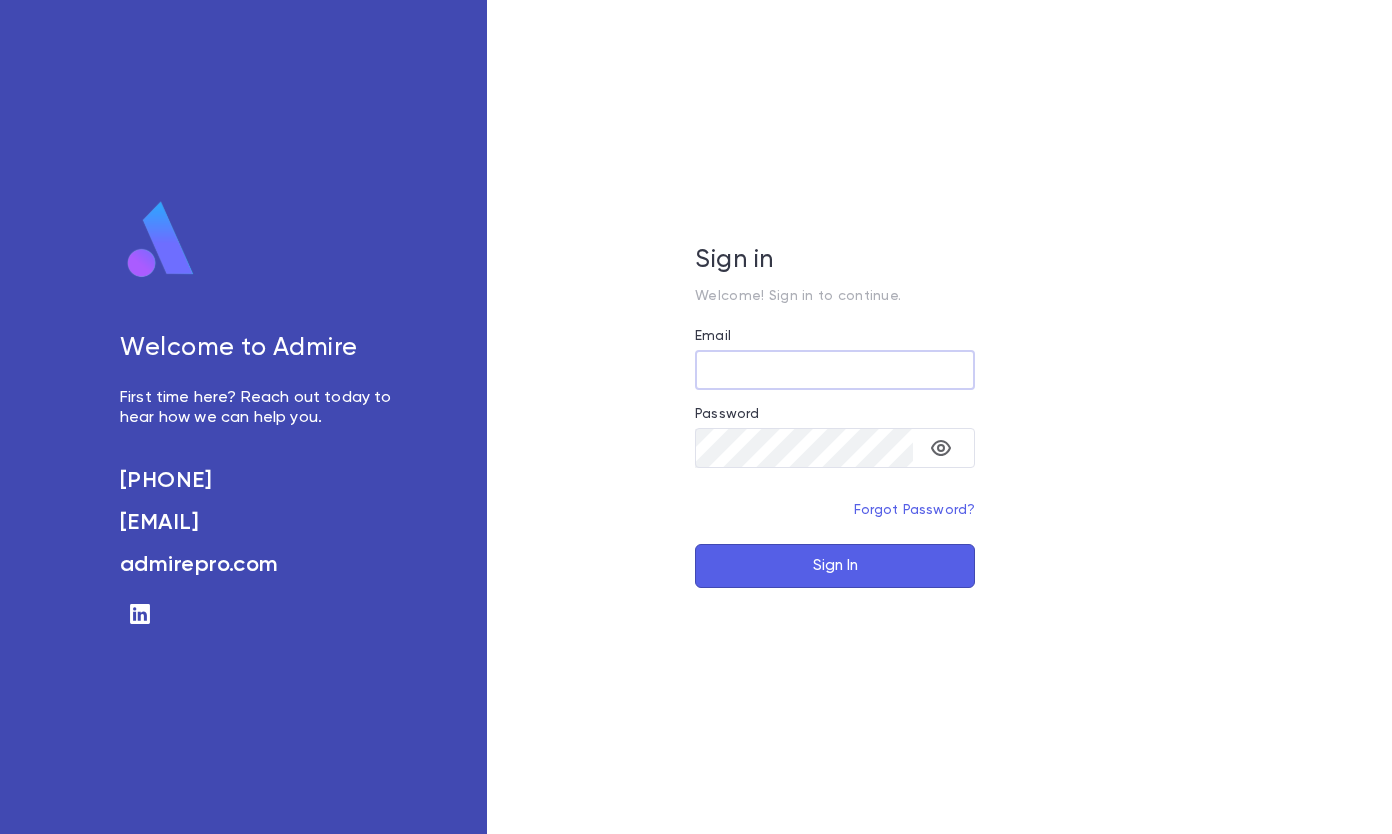 scroll, scrollTop: 0, scrollLeft: 0, axis: both 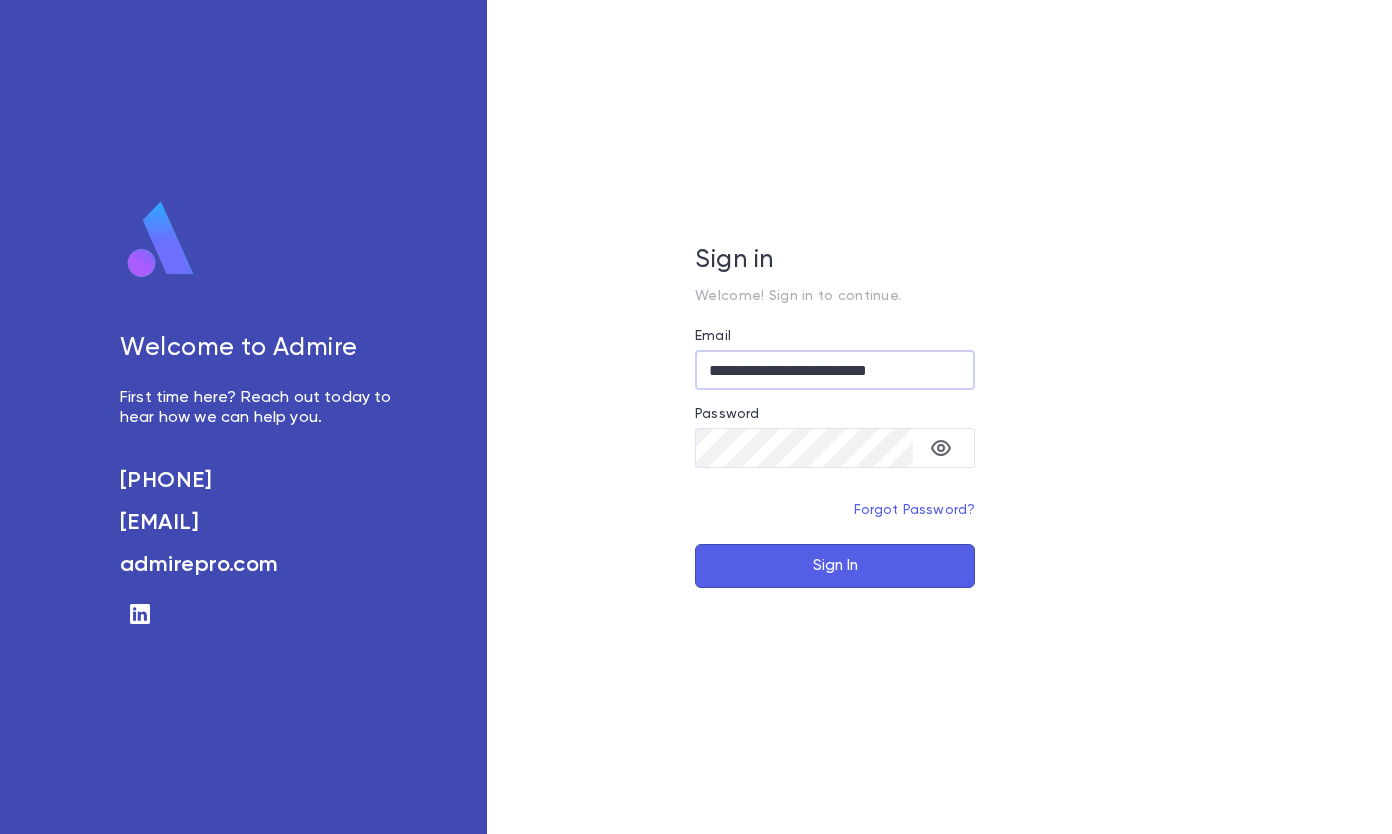 click on "Sign In" at bounding box center [835, 566] 